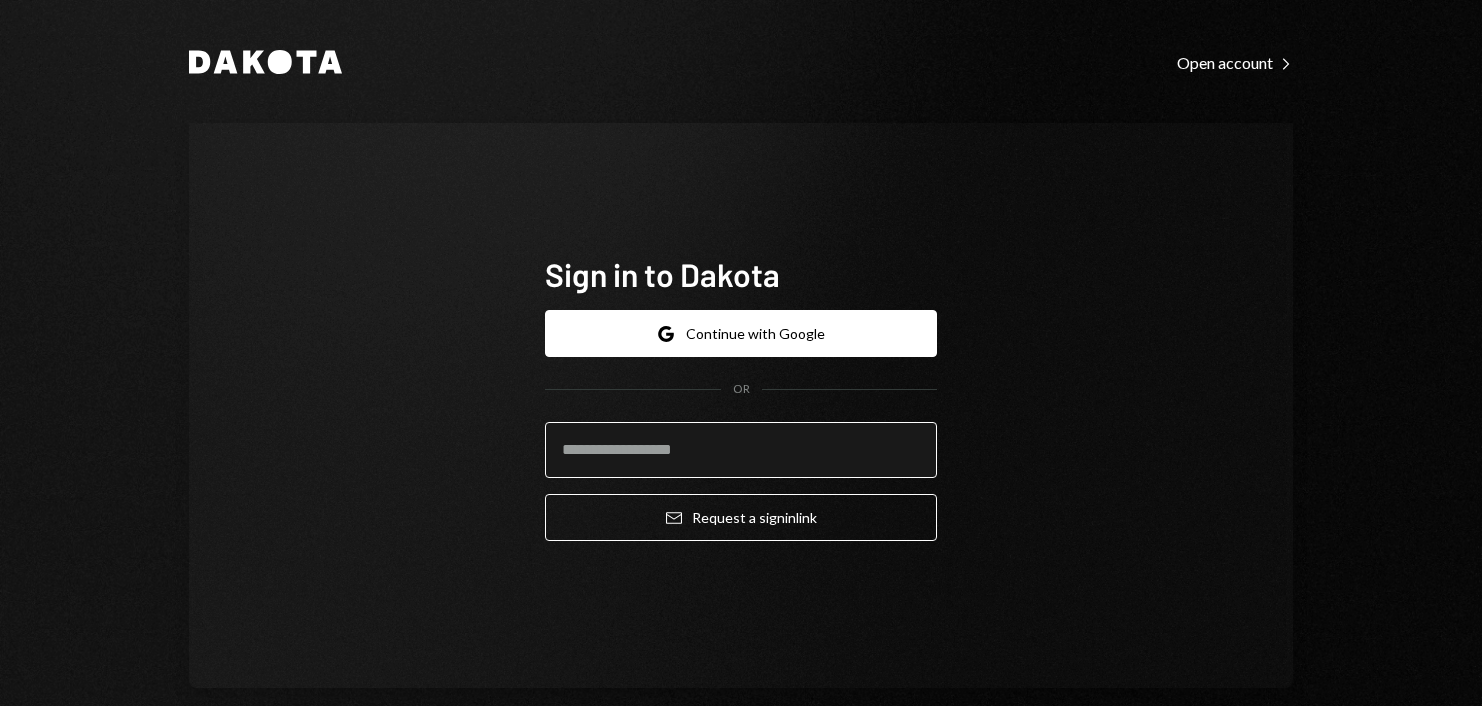 scroll, scrollTop: 0, scrollLeft: 0, axis: both 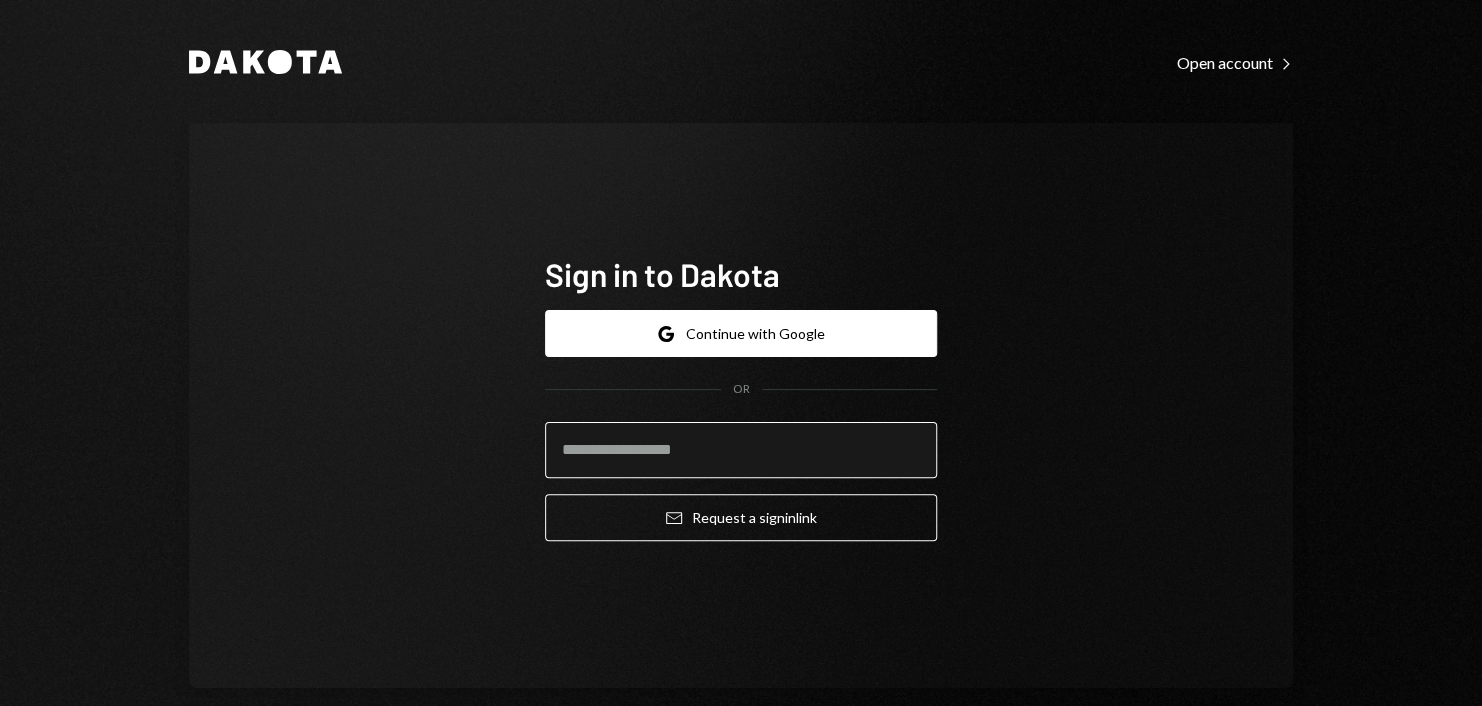 click at bounding box center (741, 450) 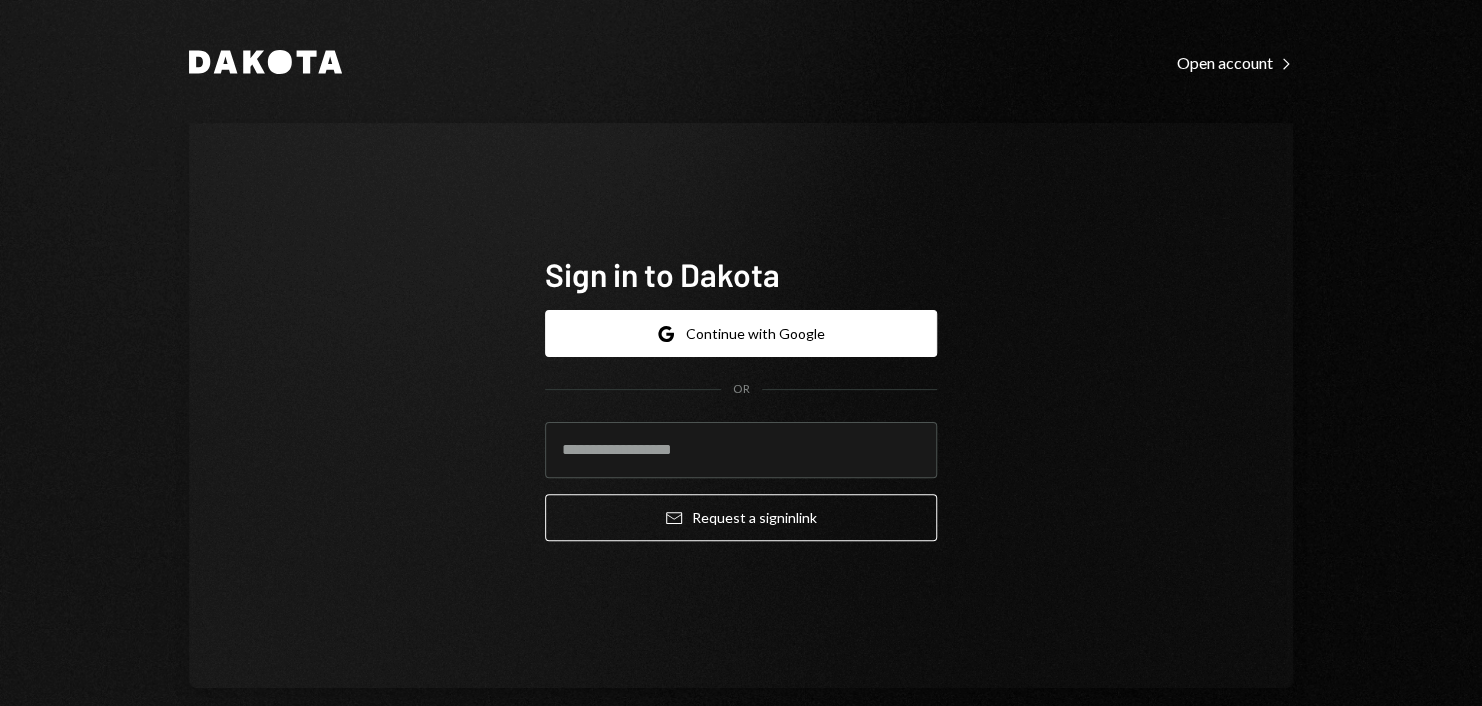 type on "**********" 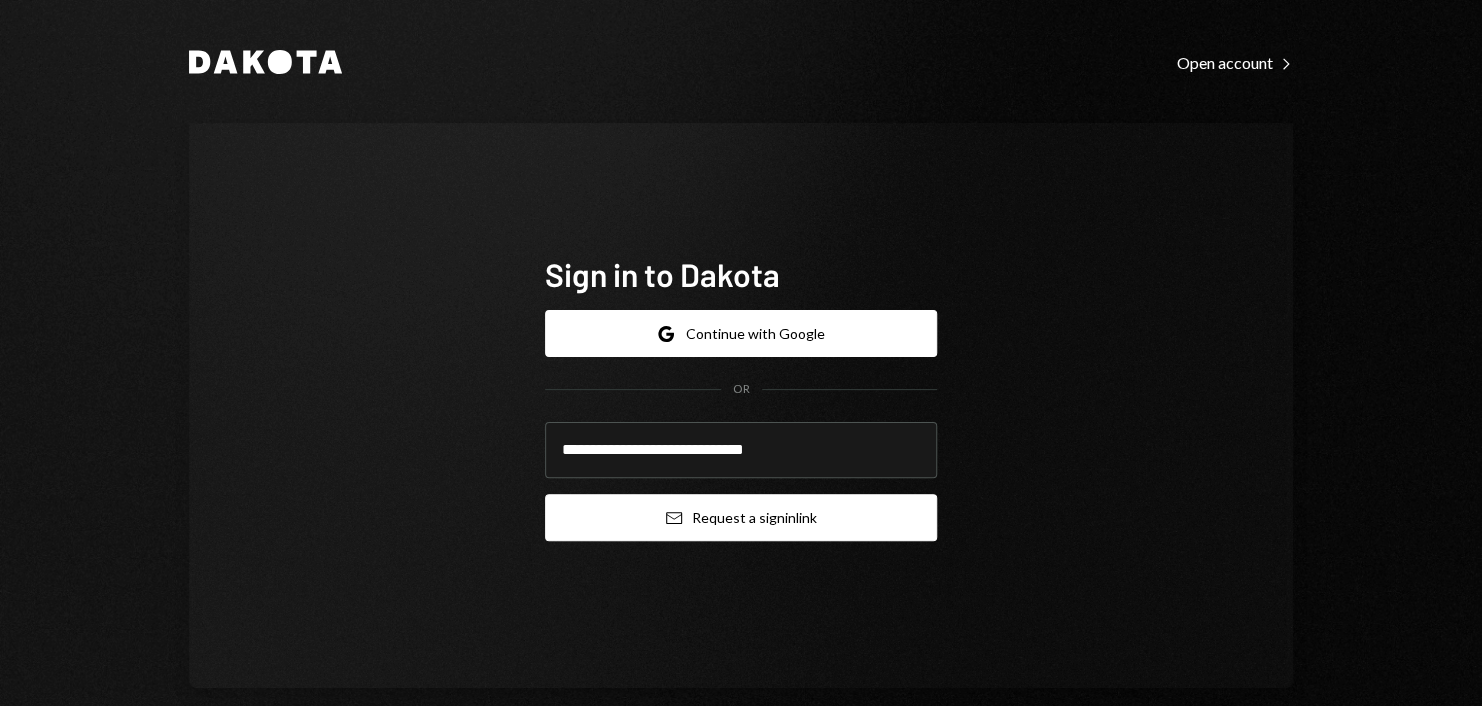 click on "Email Request a sign  in  link" at bounding box center (741, 517) 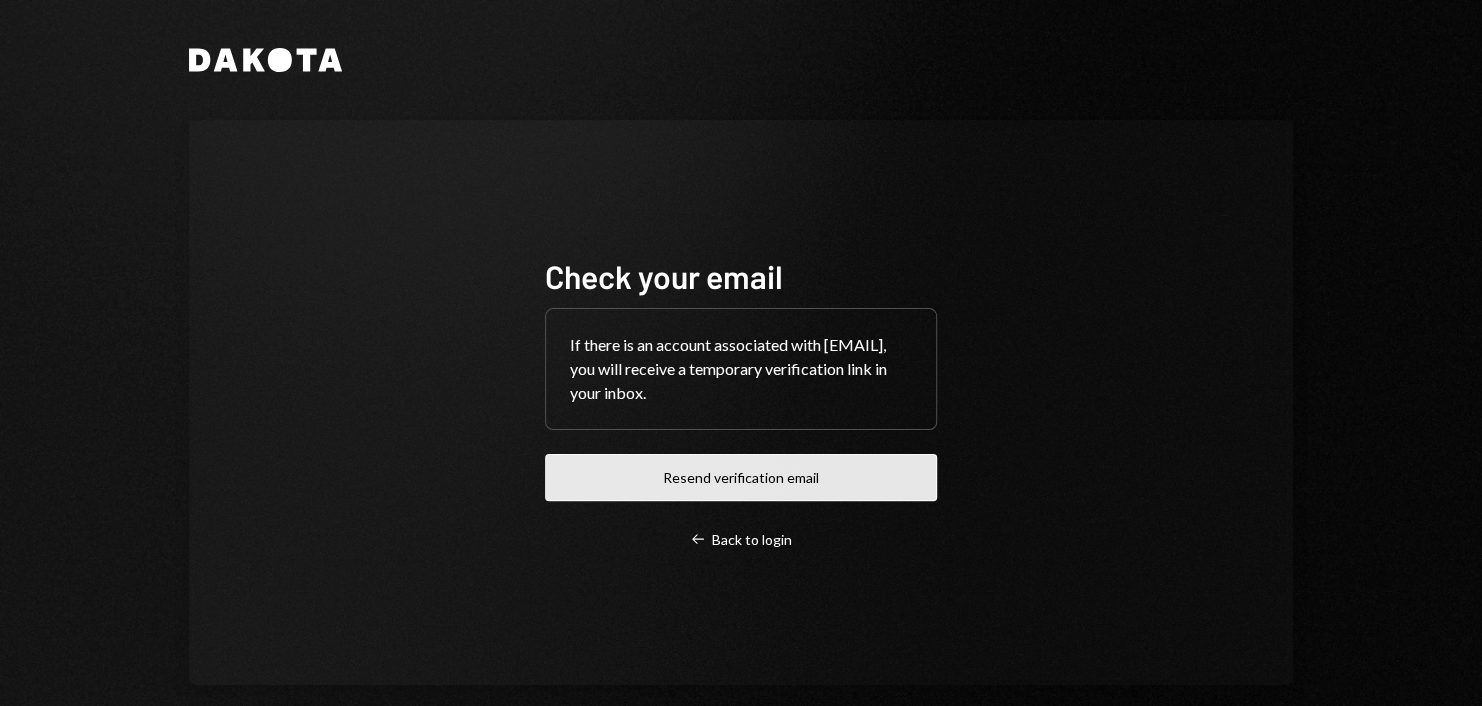 click on "Resend verification email" at bounding box center [741, 477] 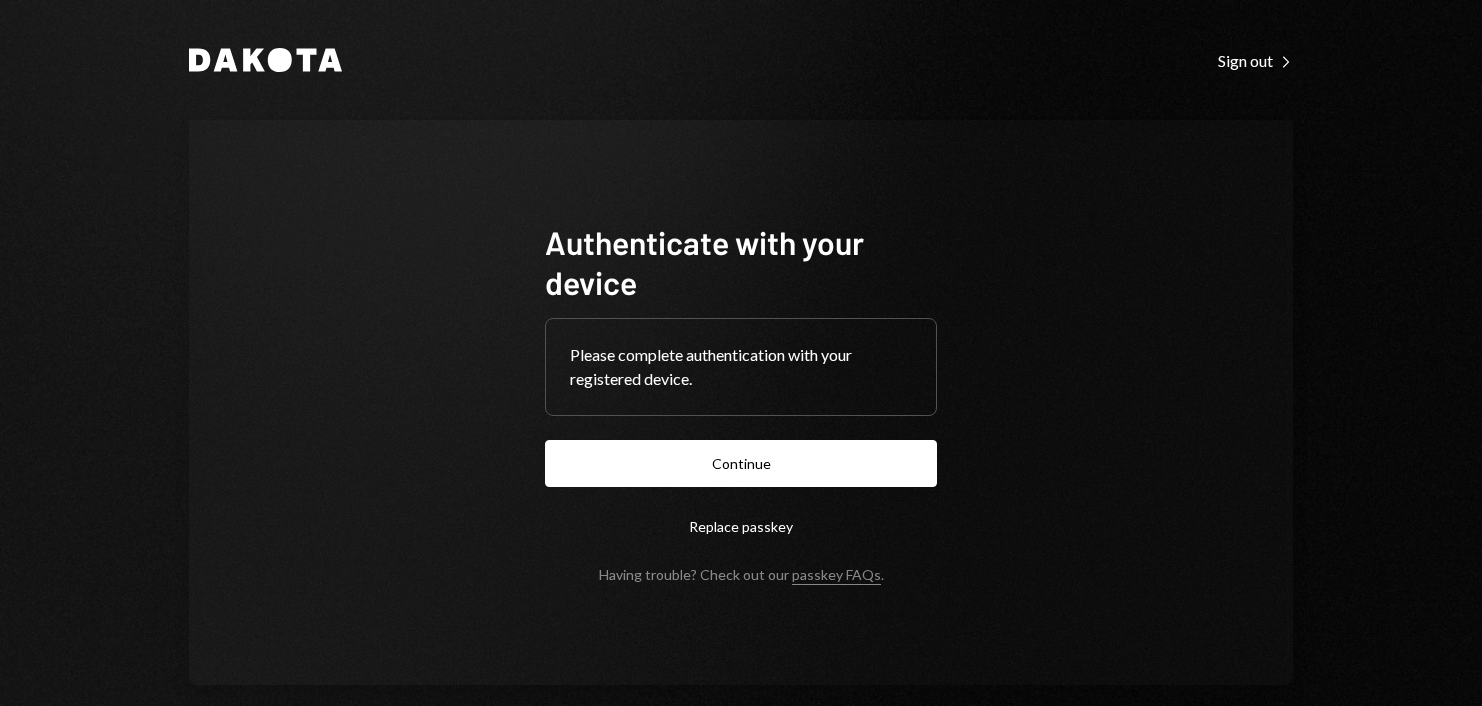 scroll, scrollTop: 0, scrollLeft: 0, axis: both 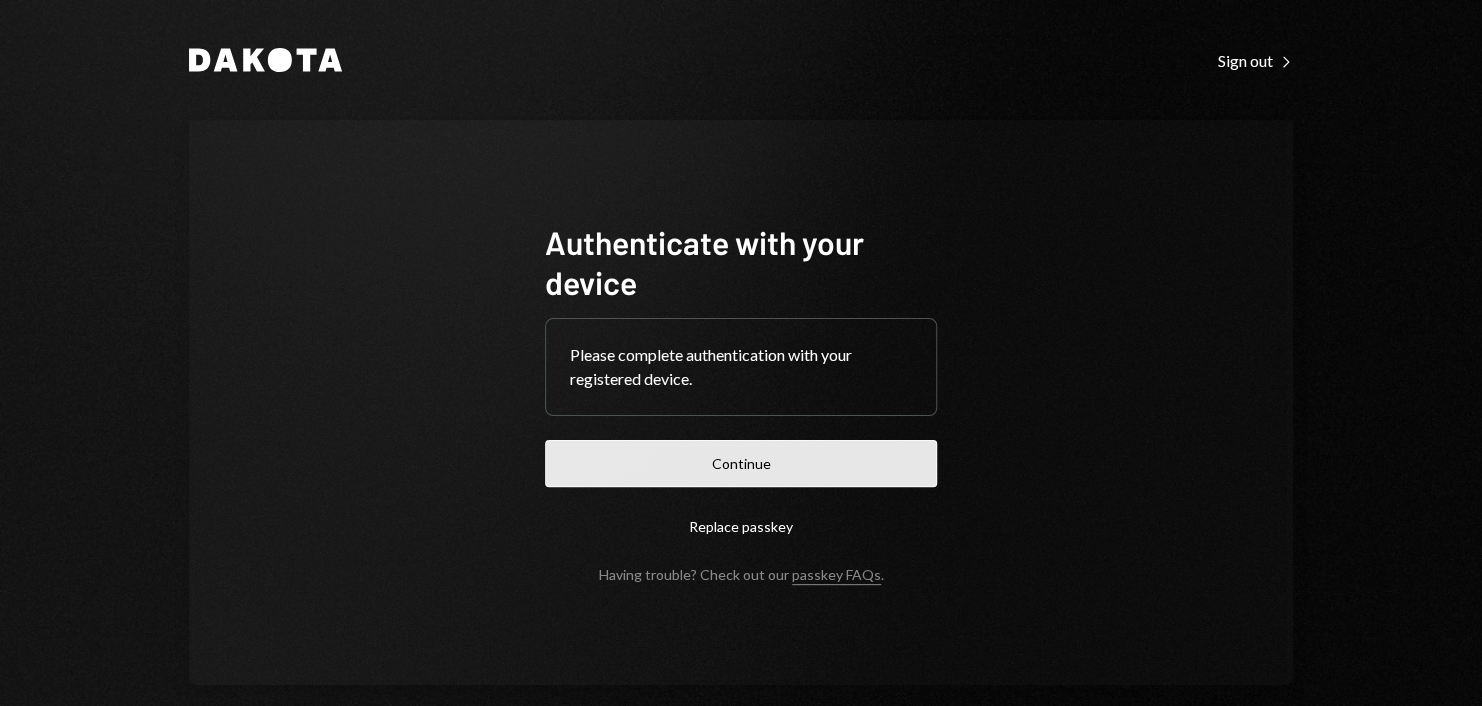 click on "Continue" at bounding box center (741, 463) 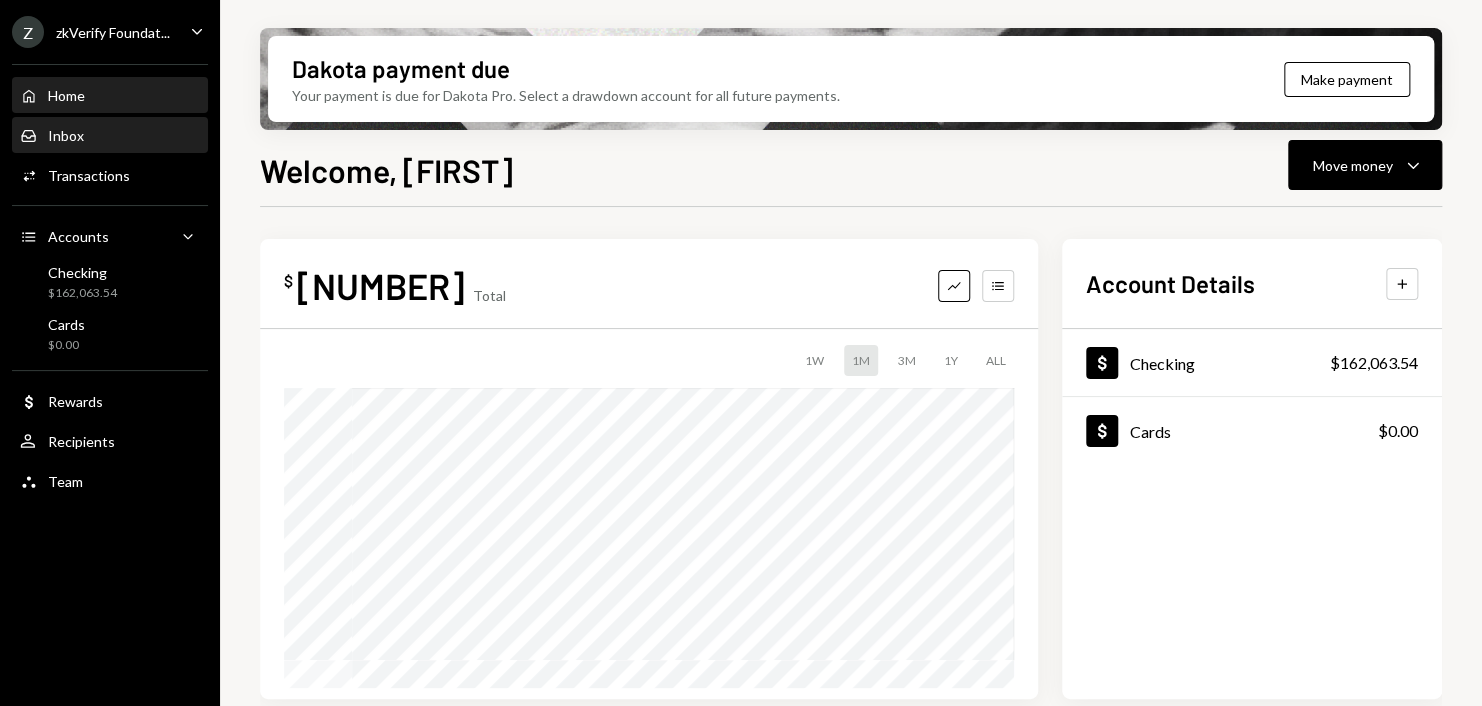 click on "Inbox Inbox" at bounding box center [110, 136] 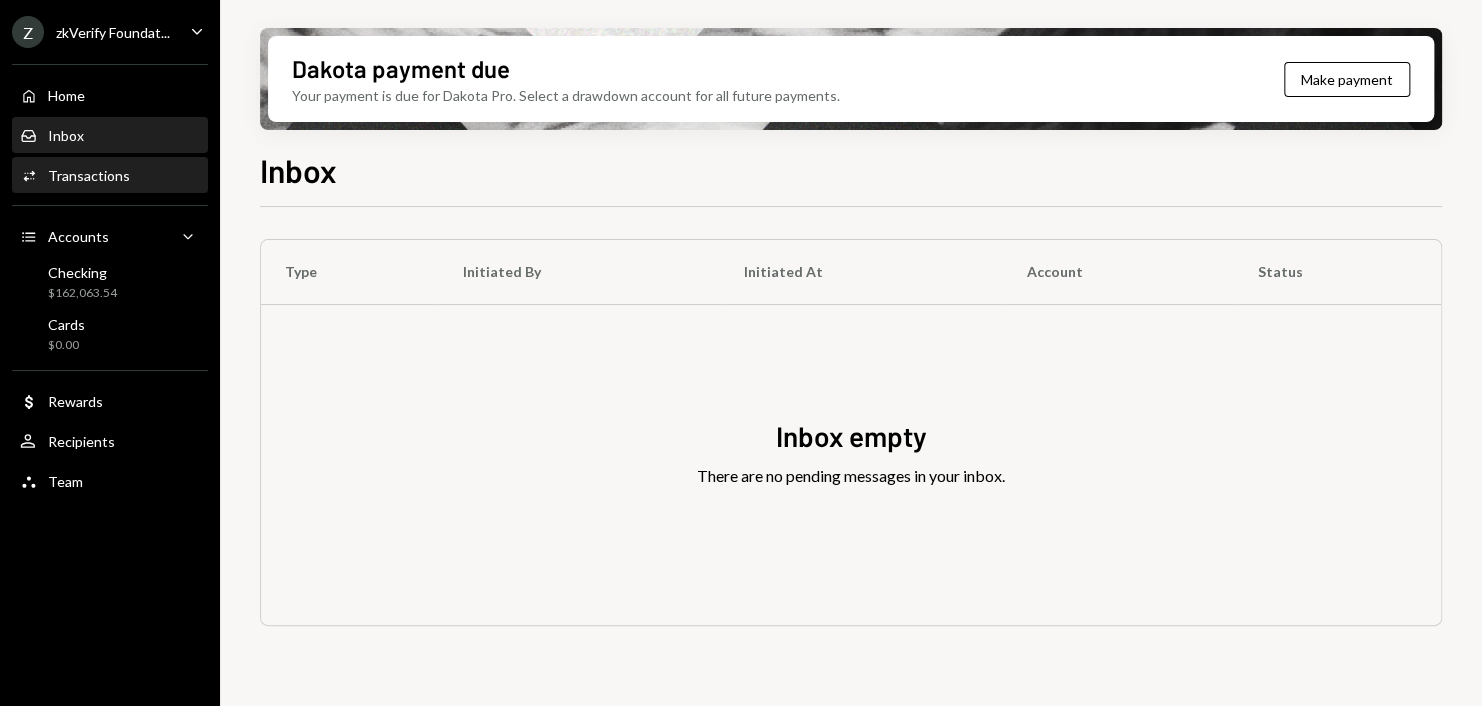 click on "Activities Transactions" at bounding box center (110, 176) 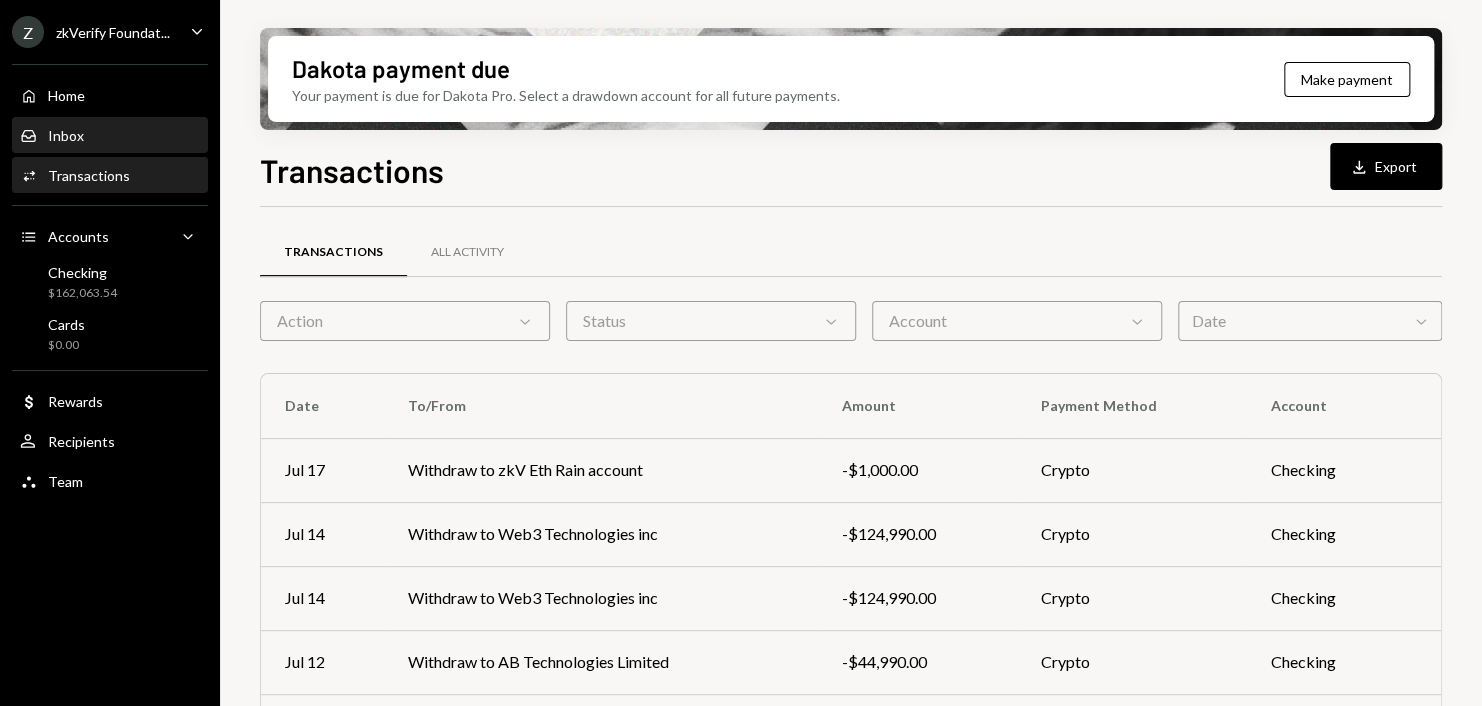 click on "Inbox Inbox" at bounding box center [110, 136] 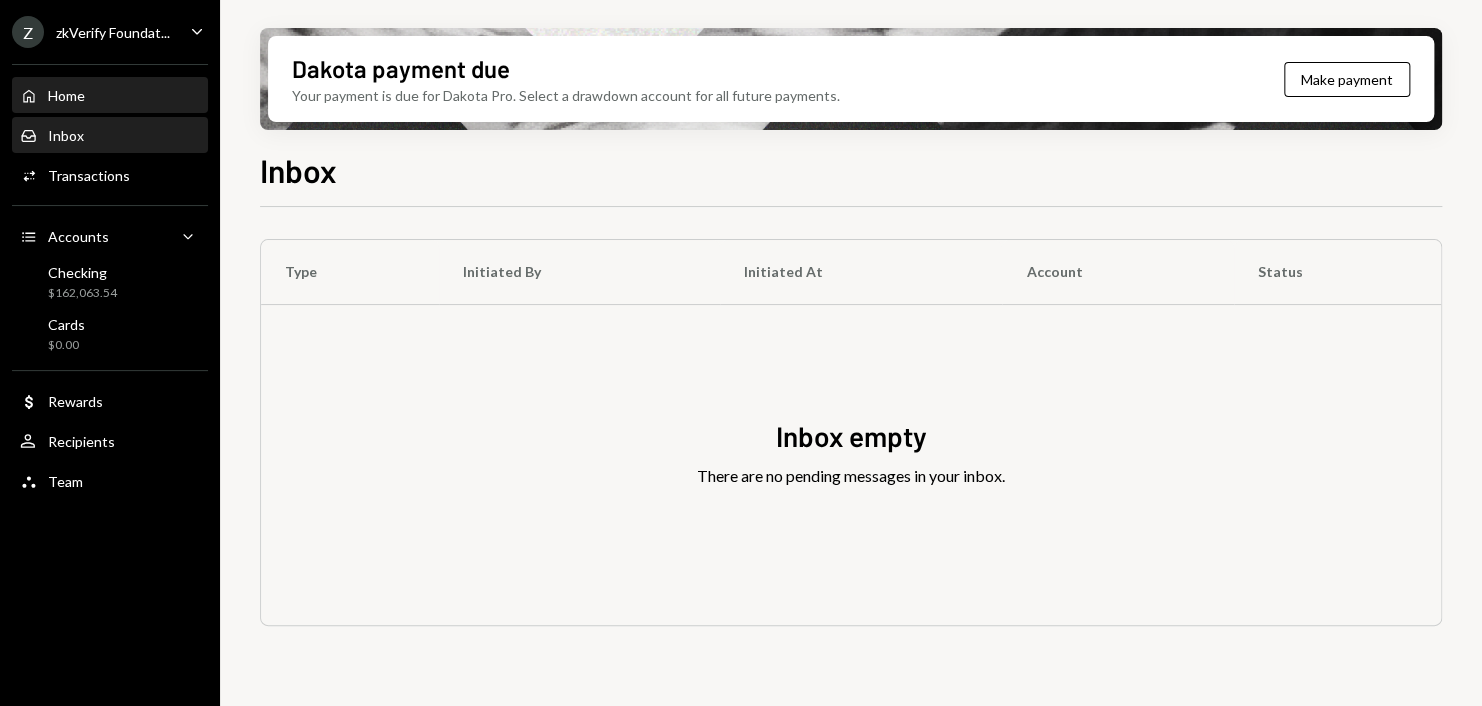 click on "Home Home" at bounding box center [110, 96] 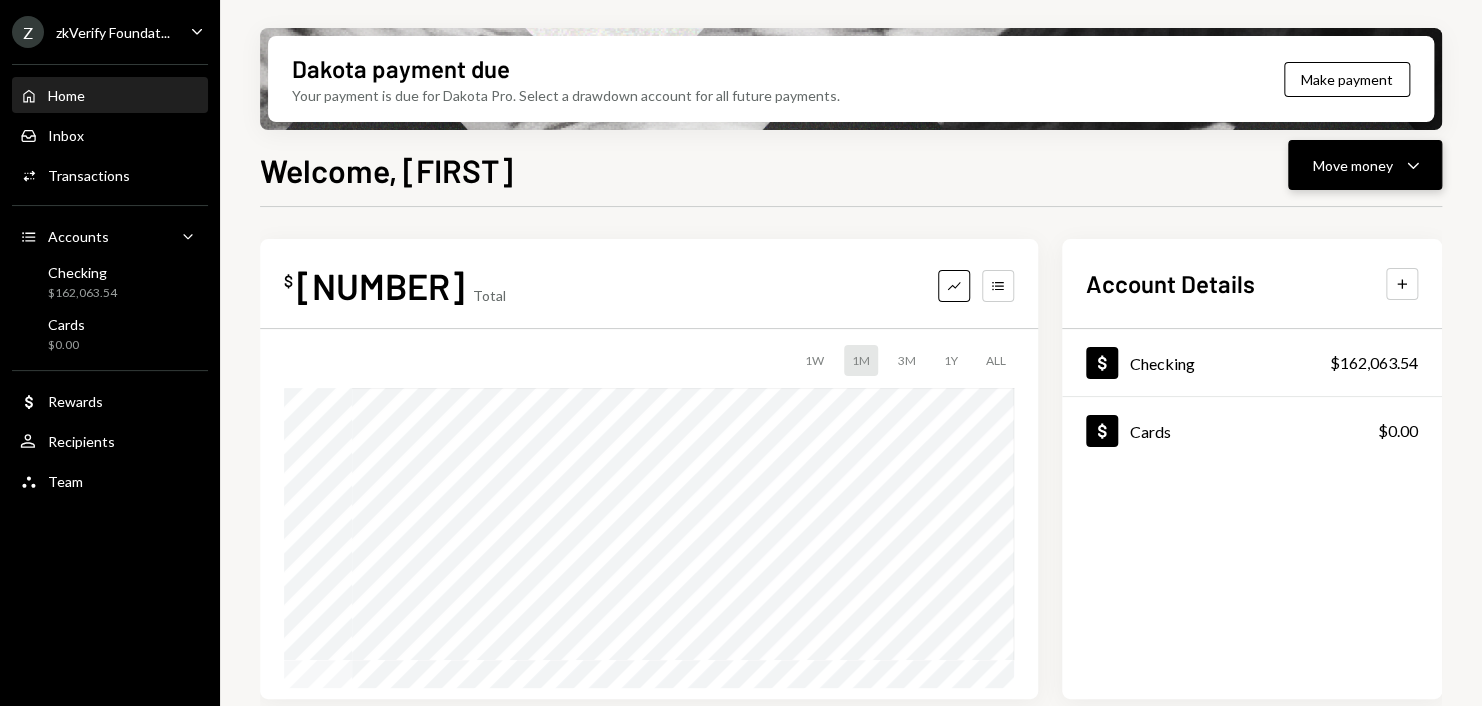 click on "Move money" at bounding box center (1353, 165) 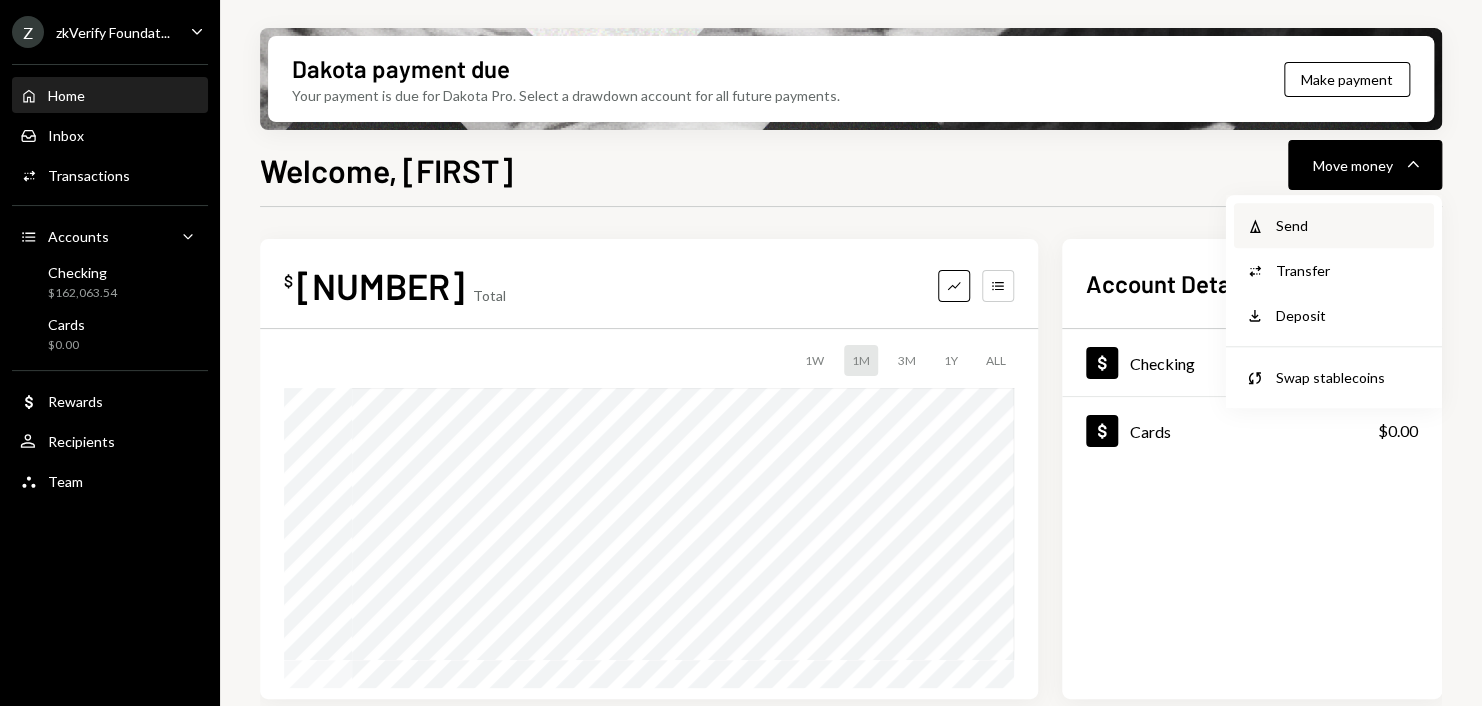 click on "Withdraw Send" at bounding box center (1334, 225) 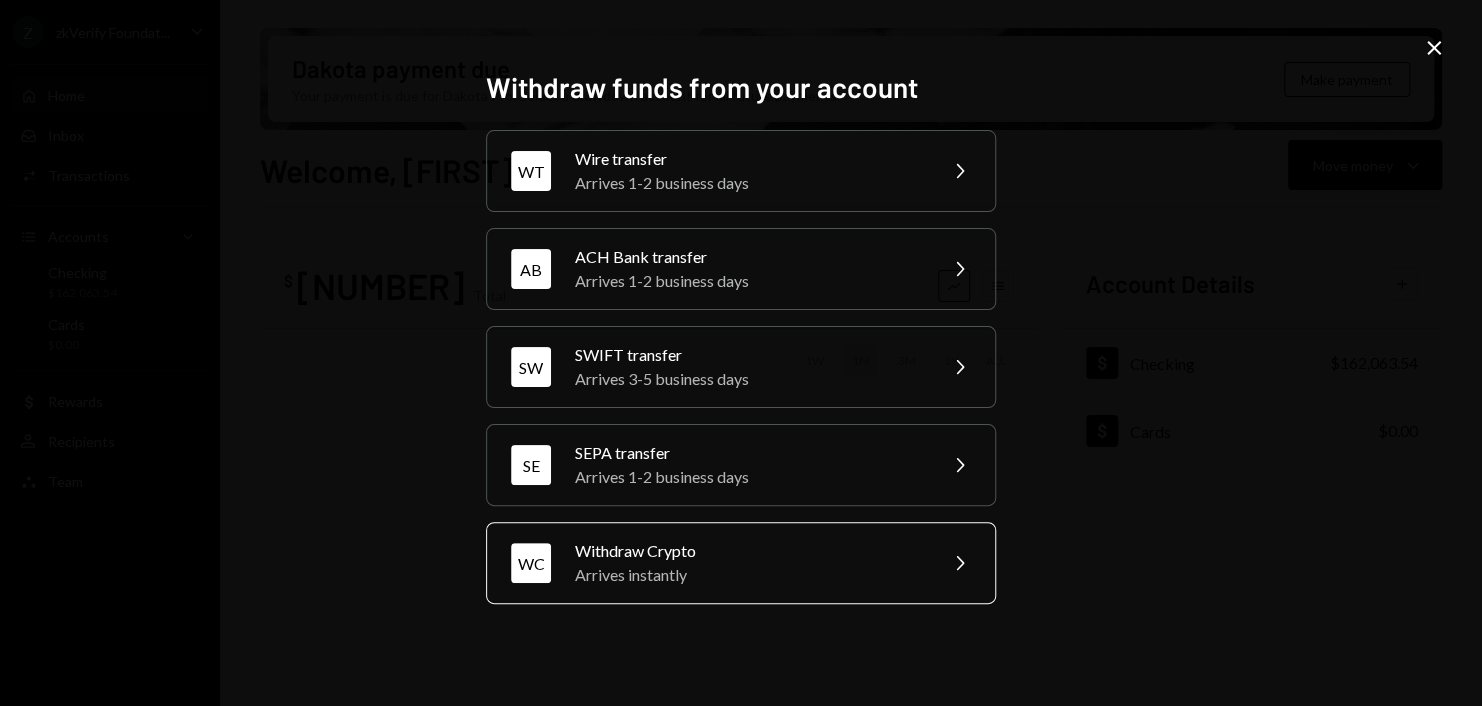 click on "Arrives instantly" at bounding box center (749, 575) 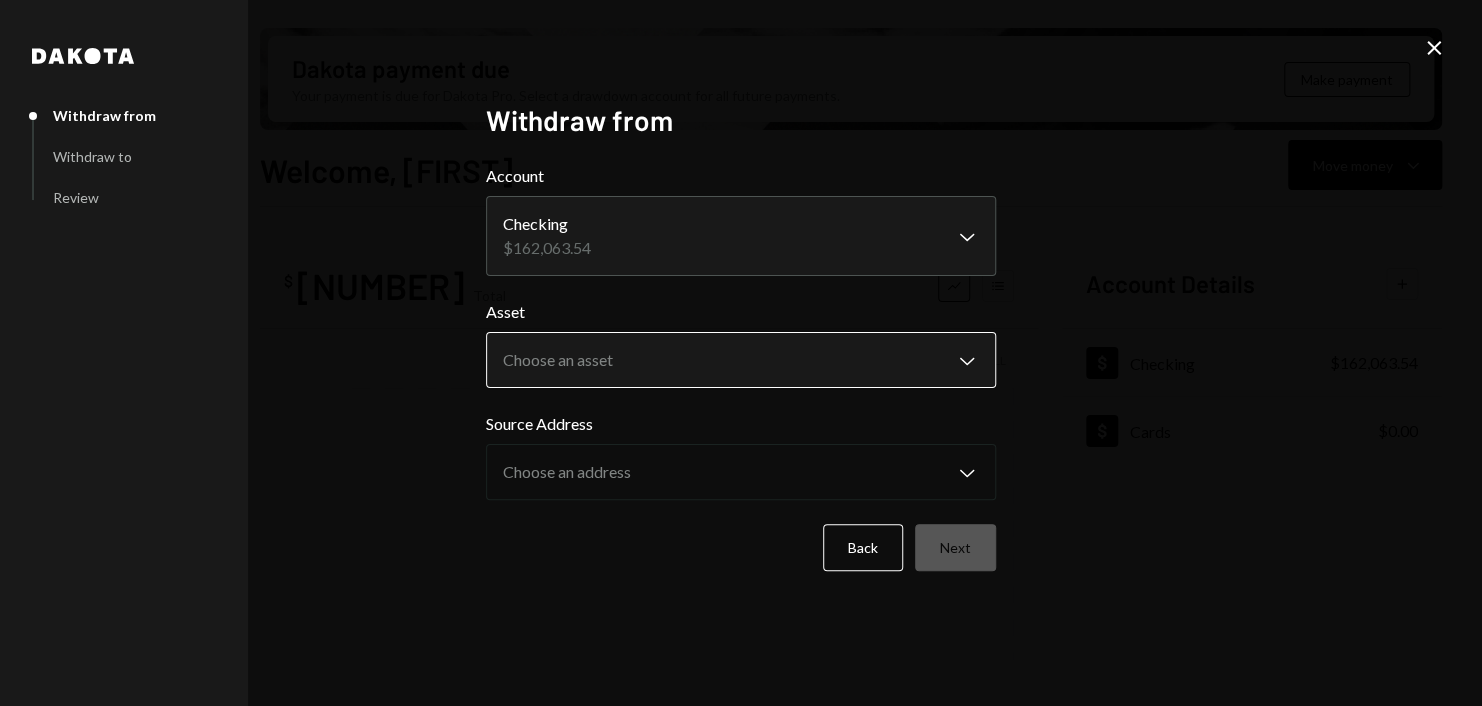 click on "Z zkVerify Foundat... Caret Down Home Home Inbox Inbox Activities Transactions Accounts Accounts Caret Down Checking $162,063.54 Cards $0.00 Dollar Rewards User Recipients Team Team Dakota payment due Your payment is due for Dakota Pro. Select a drawdown account for all future payments. Make payment Welcome, Harrison Move money Caret Down $ 162,063.54 Total Graph Accounts 1W 1M 3M 1Y ALL Account Details Plus Dollar Checking $162,063.54 Dollar Cards $0.00 Recent Transactions View all Type Initiated By Initiated At Account Status Withdrawal 1,000  USDC Harrison Lac 07/17/25 11:19 AM Checking Completed Withdrawal 124,990  USDC Harrison Lac 07/14/25 7:15 PM Checking Canceled Withdrawal 124,990  USDC Harrison Lac 07/14/25 7:15 PM Checking Completed Withdrawal 44,990  USDC Harrison Lac 07/12/25 6:54 AM Checking Completed Withdrawal 8,333.33  USDC Harrison Lac 07/11/25 5:12 PM Checking Completed Welcome, Harrison - Dakota Dakota Withdraw from Withdraw to Review Withdraw from Account Checking $162,063.54 Chevron Down" at bounding box center (741, 353) 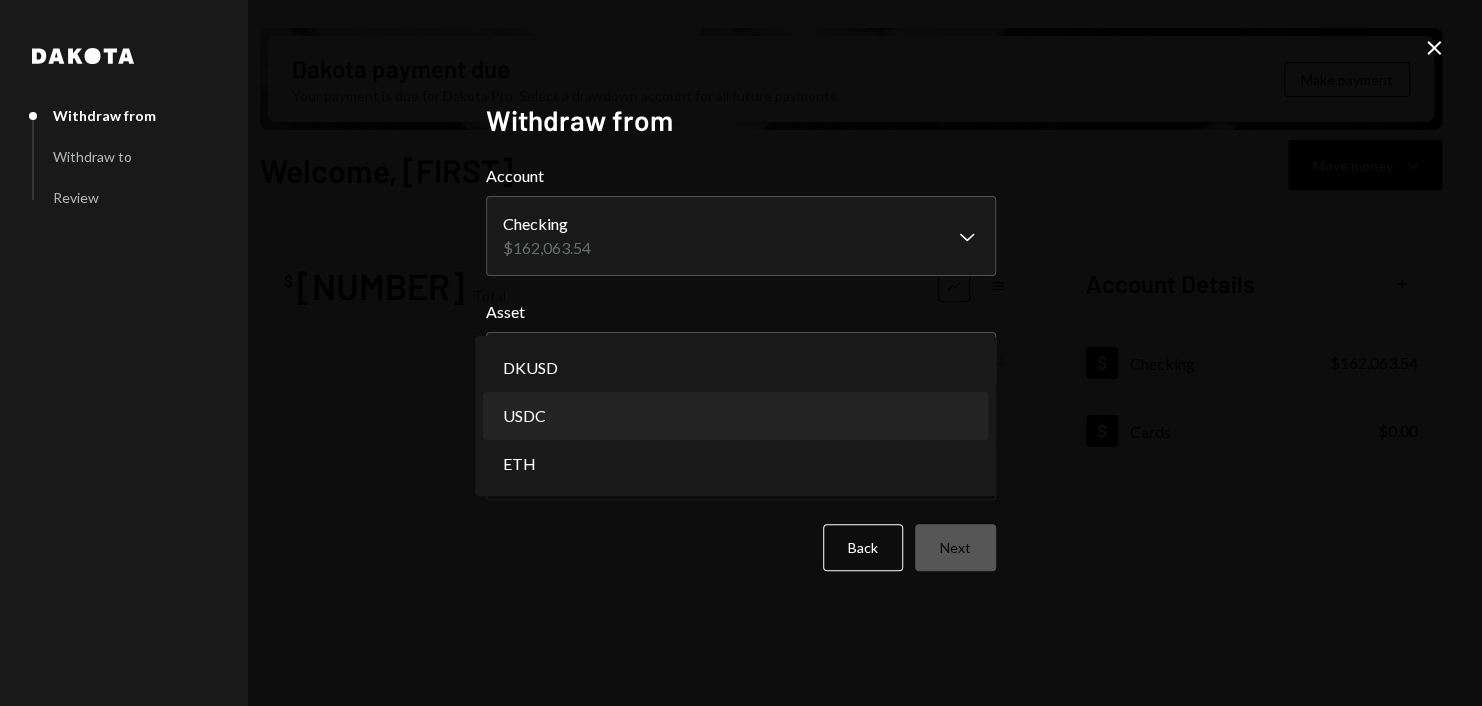 select on "****" 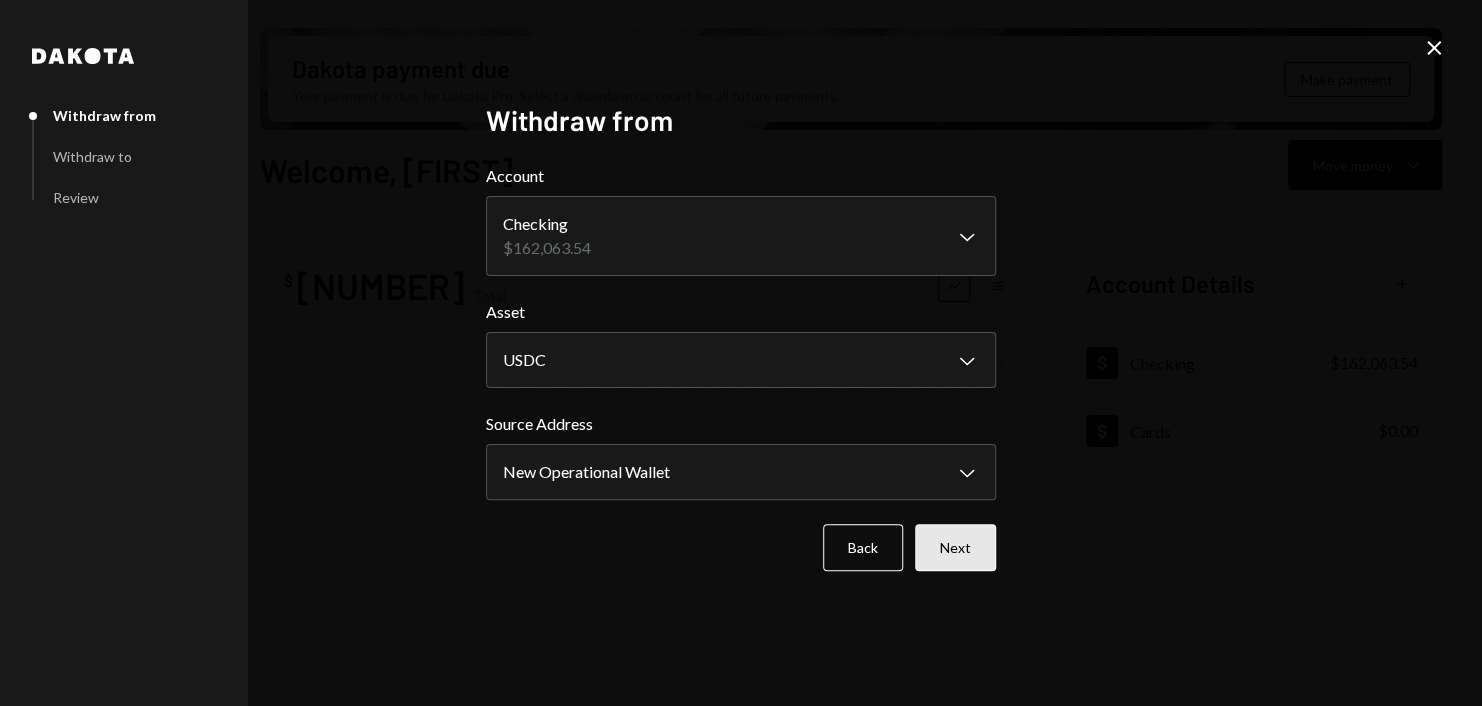 click on "Next" at bounding box center [955, 547] 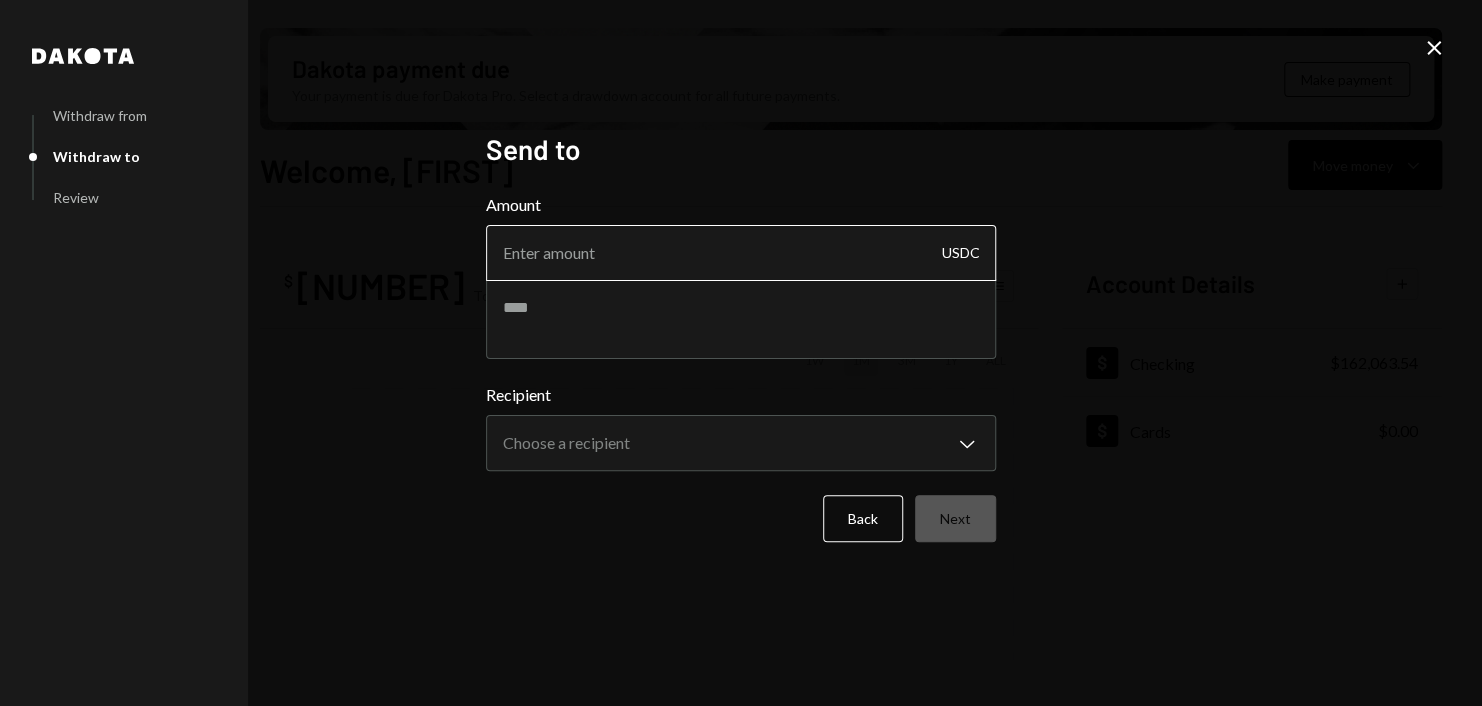 click on "Amount" at bounding box center [741, 253] 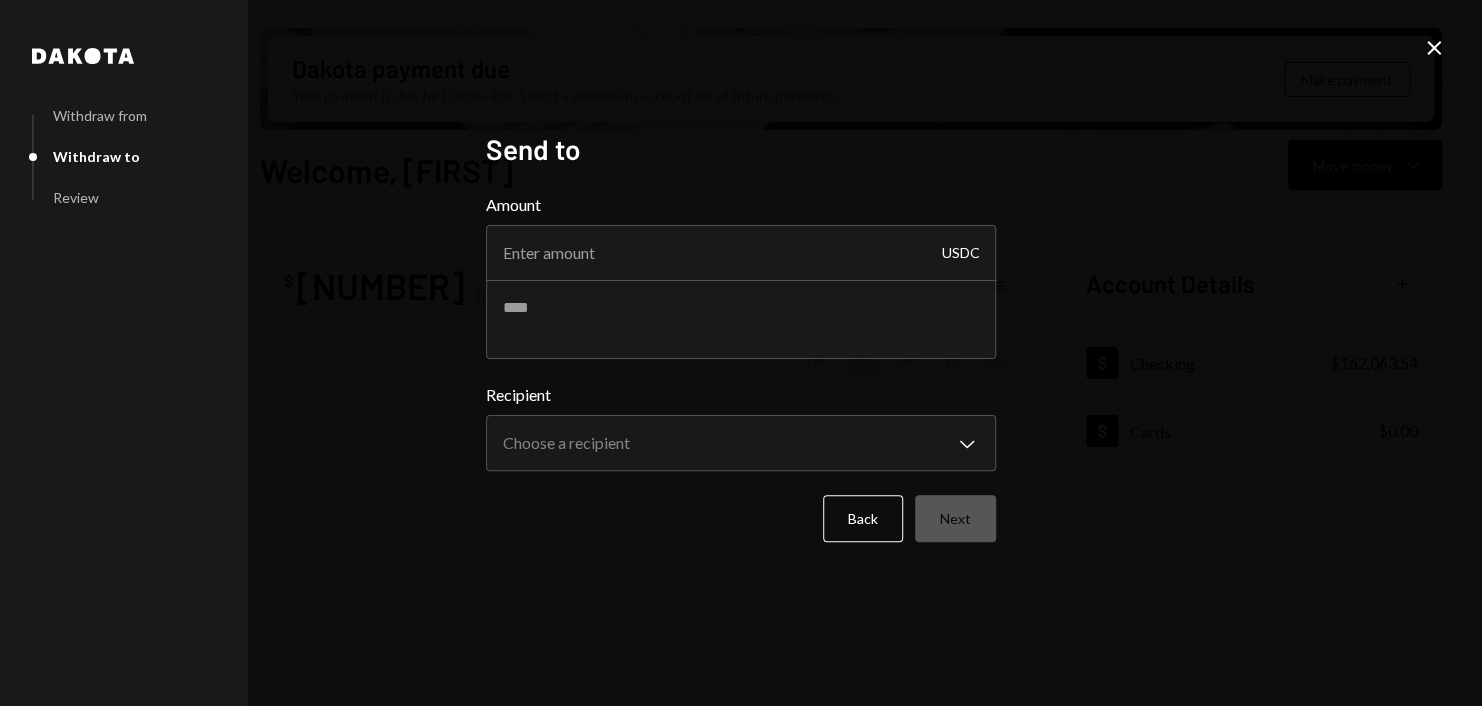 type on "510" 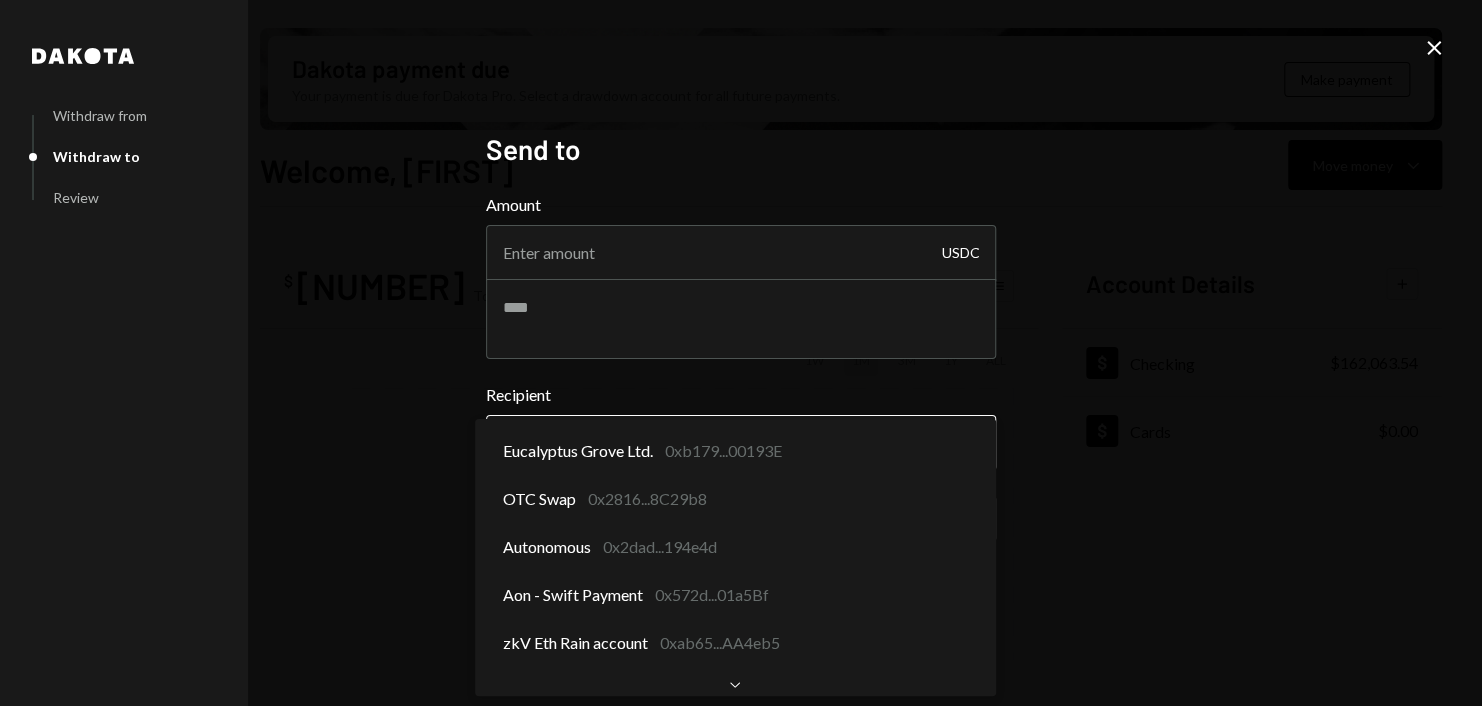click on "Z zkVerify Foundat... Caret Down Home Home Inbox Inbox Activities Transactions Accounts Accounts Caret Down Checking $162,063.54 Cards $0.00 Dollar Rewards User Recipients Team Team Dakota payment due Your payment is due for Dakota Pro. Select a drawdown account for all future payments. Make payment Welcome, Harrison Move money Caret Down $ 162,063.54 Total Graph Accounts 1W 1M 3M 1Y ALL Account Details Plus Dollar Checking $162,063.54 Dollar Cards $0.00 Recent Transactions View all Type Initiated By Initiated At Account Status Withdrawal 1,000  USDC Harrison Lac 07/17/25 11:19 AM Checking Completed Withdrawal 124,990  USDC Harrison Lac 07/14/25 7:15 PM Checking Canceled Withdrawal 124,990  USDC Harrison Lac 07/14/25 7:15 PM Checking Completed Withdrawal 44,990  USDC Harrison Lac 07/12/25 6:54 AM Checking Completed Withdrawal 8,333.33  USDC Harrison Lac 07/11/25 5:12 PM Checking Completed Welcome, Harrison - Dakota Dakota Withdraw from Withdraw to Review Send to Amount 510 USDC Recipient Choose a recipient" at bounding box center (741, 353) 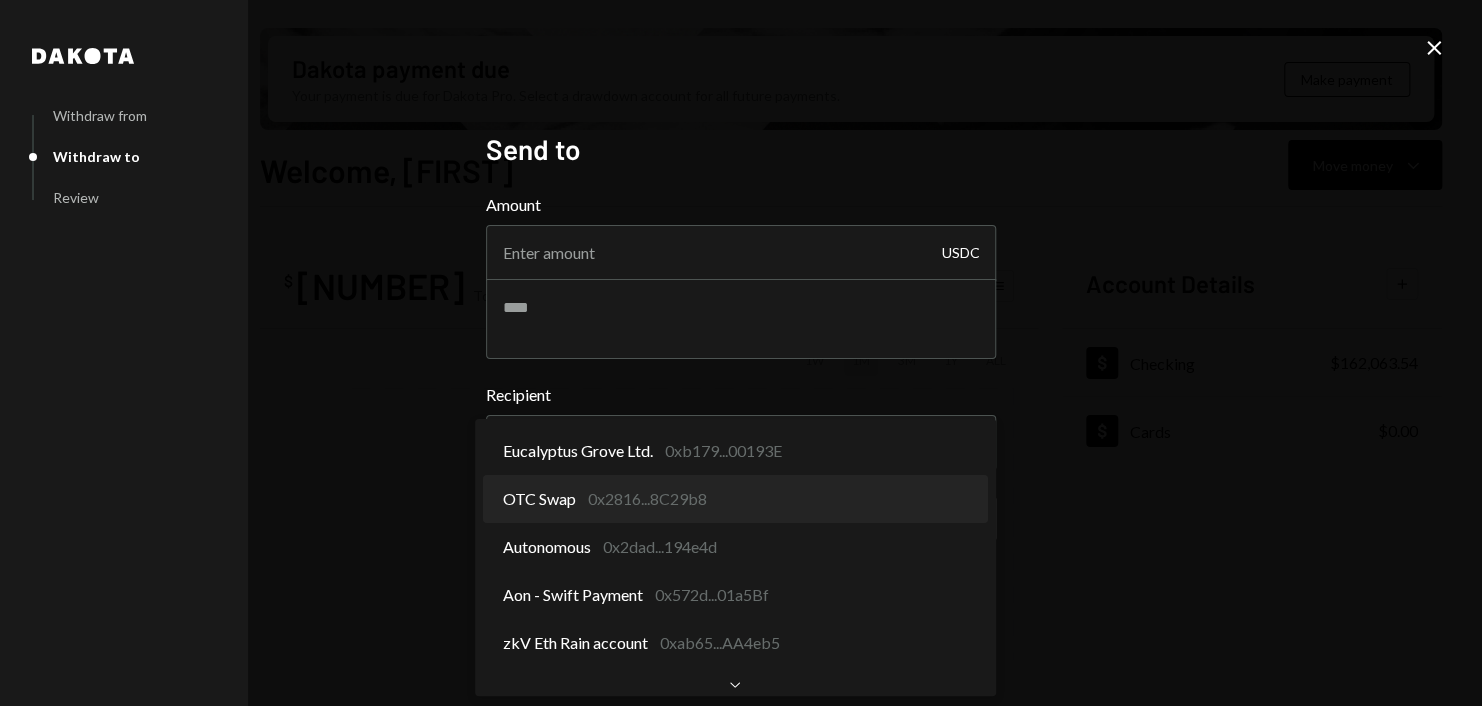 scroll, scrollTop: 0, scrollLeft: 0, axis: both 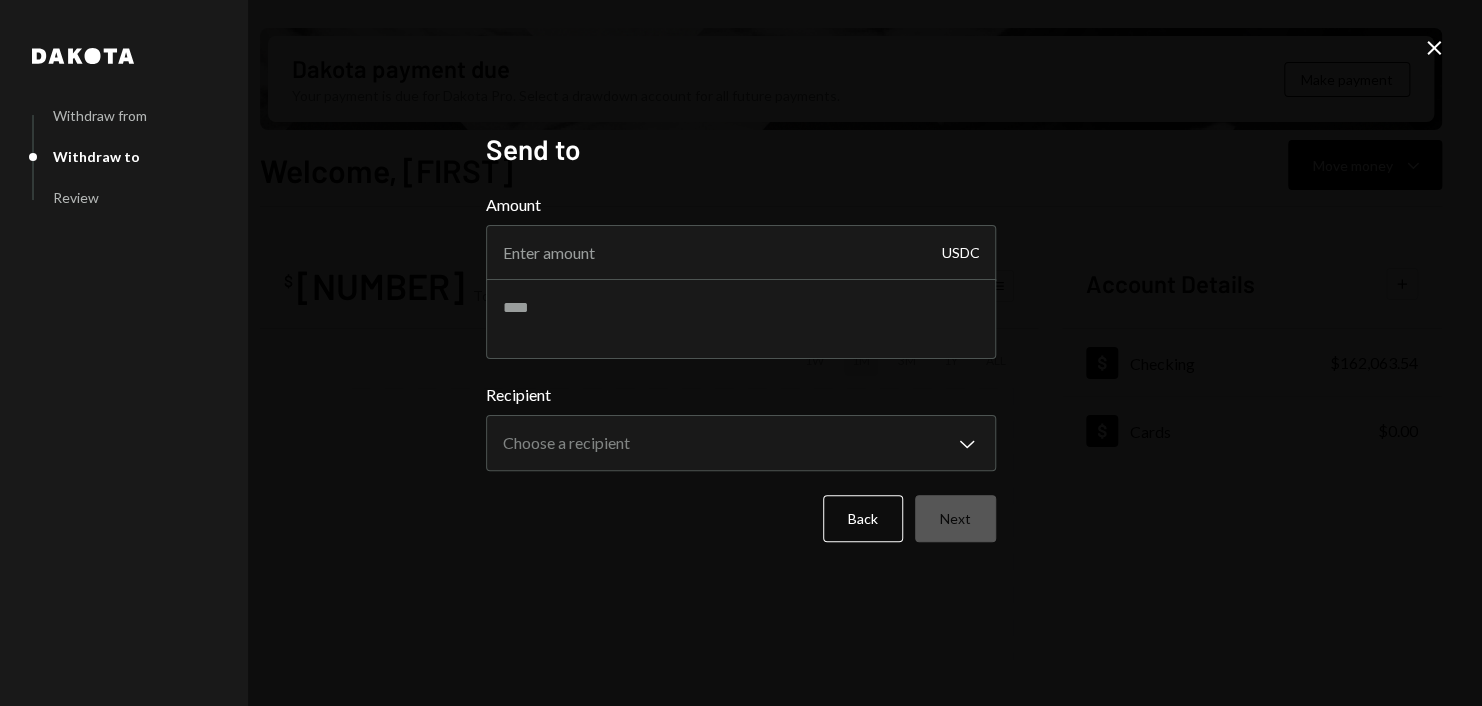 click on "Z zkVerify Foundat... Caret Down Home Home Inbox Inbox Activities Transactions Accounts Accounts Caret Down Checking $162,063.54 Cards $0.00 Dollar Rewards User Recipients Team Team Dakota payment due Your payment is due for Dakota Pro. Select a drawdown account for all future payments. Make payment Welcome, Harrison Move money Caret Down $ 162,063.54 Total Graph Accounts 1W 1M 3M 1Y ALL Account Details Plus Dollar Checking $162,063.54 Dollar Cards $0.00 Recent Transactions View all Type Initiated By Initiated At Account Status Withdrawal 1,000  USDC Harrison Lac 07/17/25 11:19 AM Checking Completed Withdrawal 124,990  USDC Harrison Lac 07/14/25 7:15 PM Checking Canceled Withdrawal 124,990  USDC Harrison Lac 07/14/25 7:15 PM Checking Completed Withdrawal 44,990  USDC Harrison Lac 07/12/25 6:54 AM Checking Completed Withdrawal 8,333.33  USDC Harrison Lac 07/11/25 5:12 PM Checking Completed Welcome, Harrison - Dakota Dakota Withdraw from Withdraw to Review Send to Amount 510 USDC Recipient Choose a recipient" at bounding box center (741, 353) 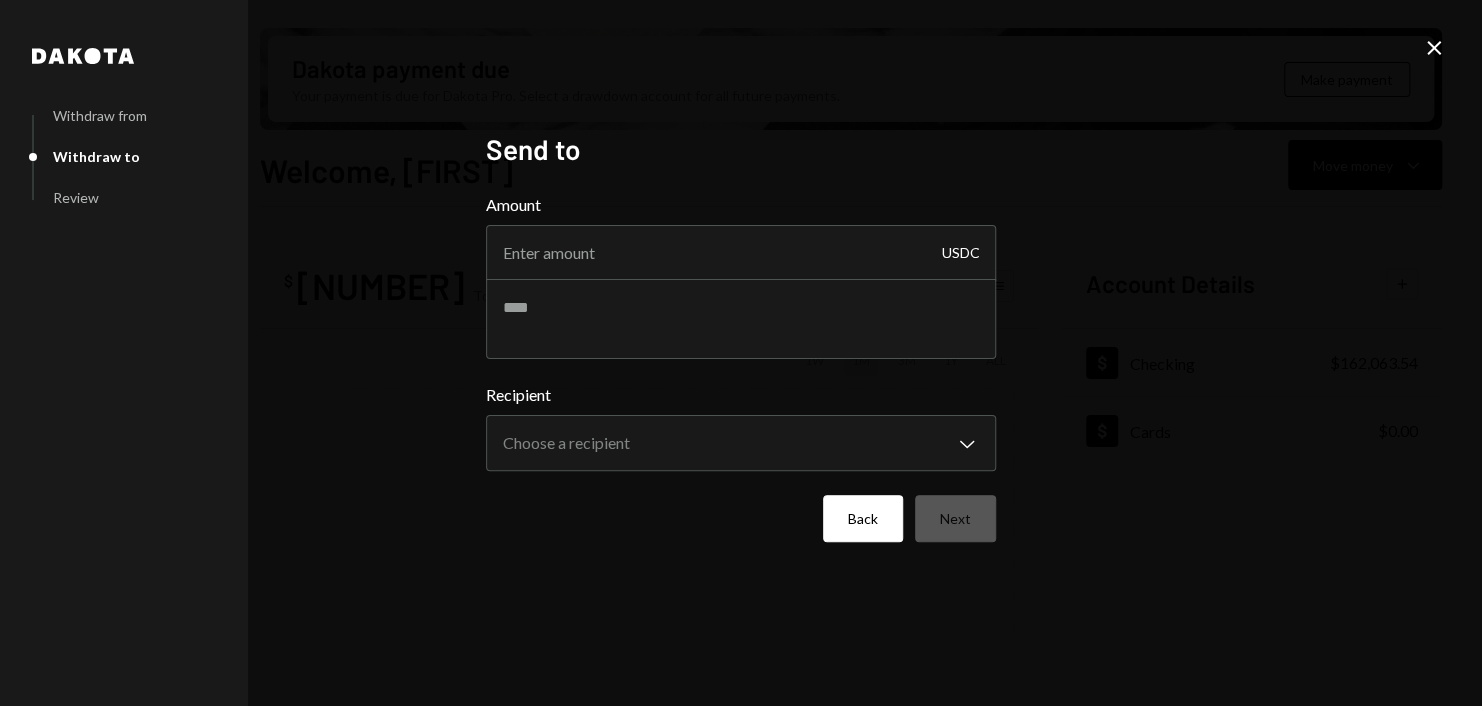 click on "Back" at bounding box center (863, 518) 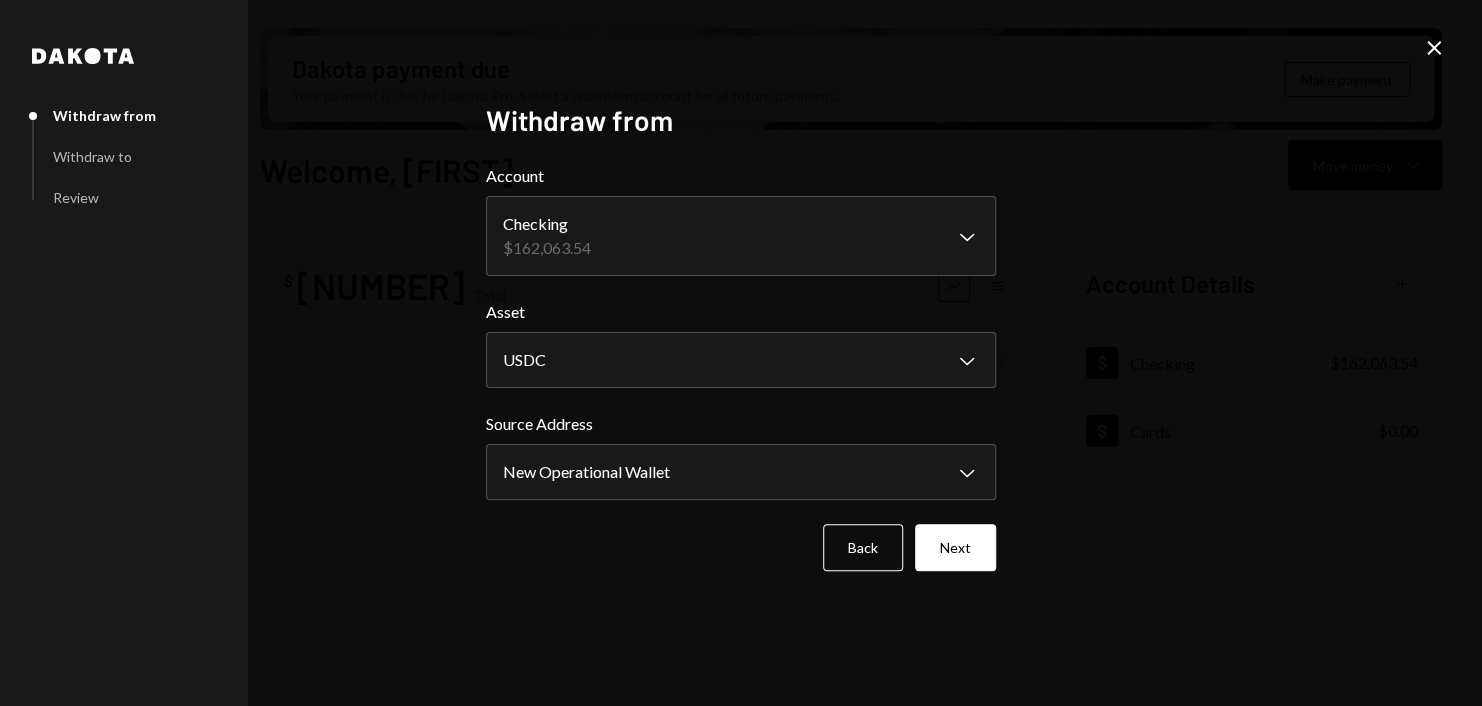click on "Close" 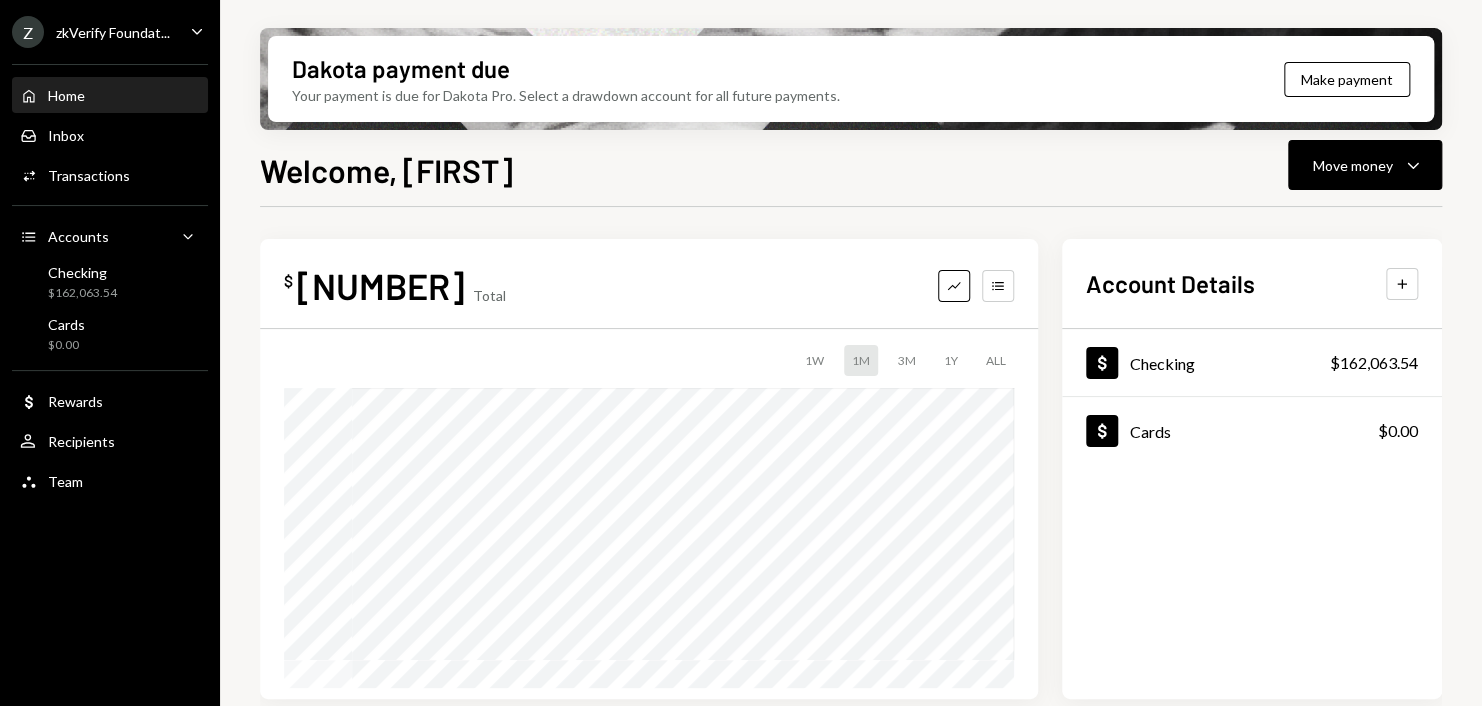 click on "zkVerify Foundat..." at bounding box center (113, 32) 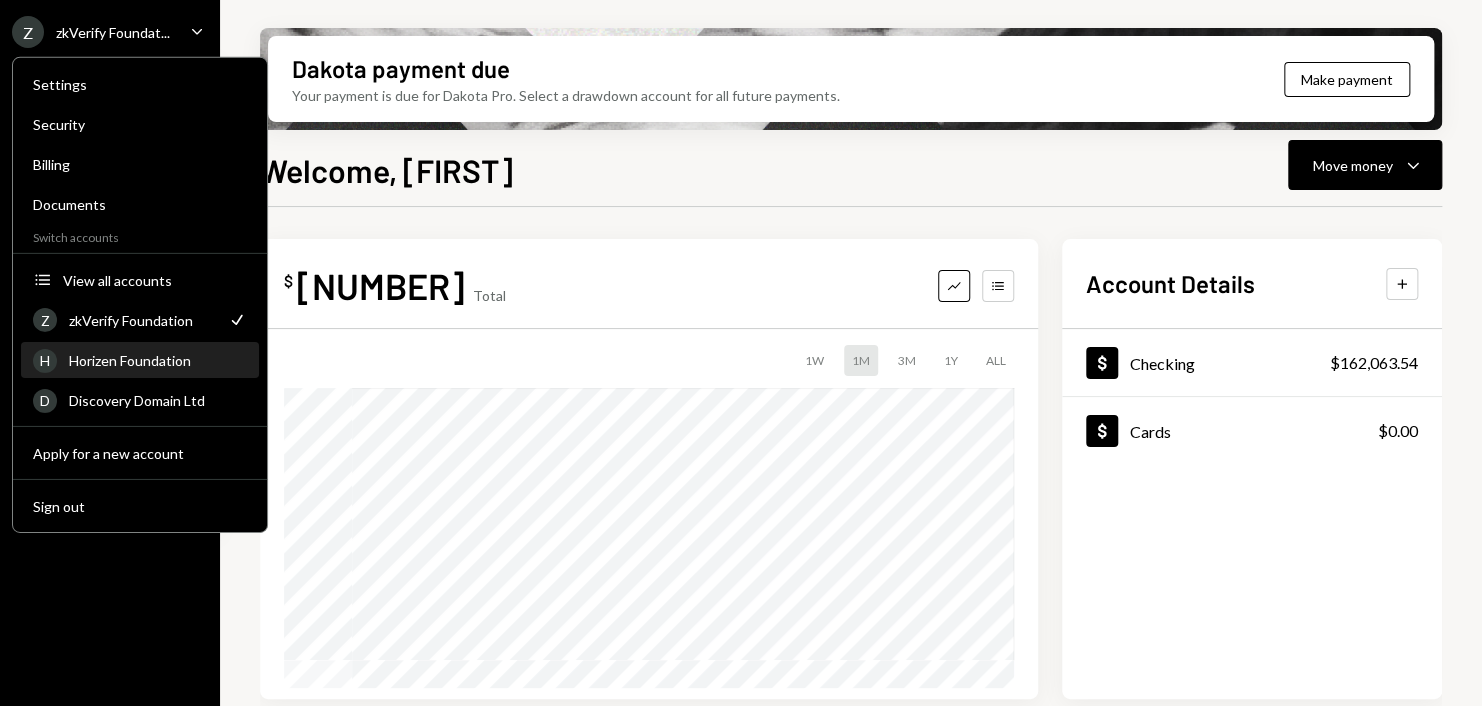click on "Horizen Foundation" at bounding box center [158, 360] 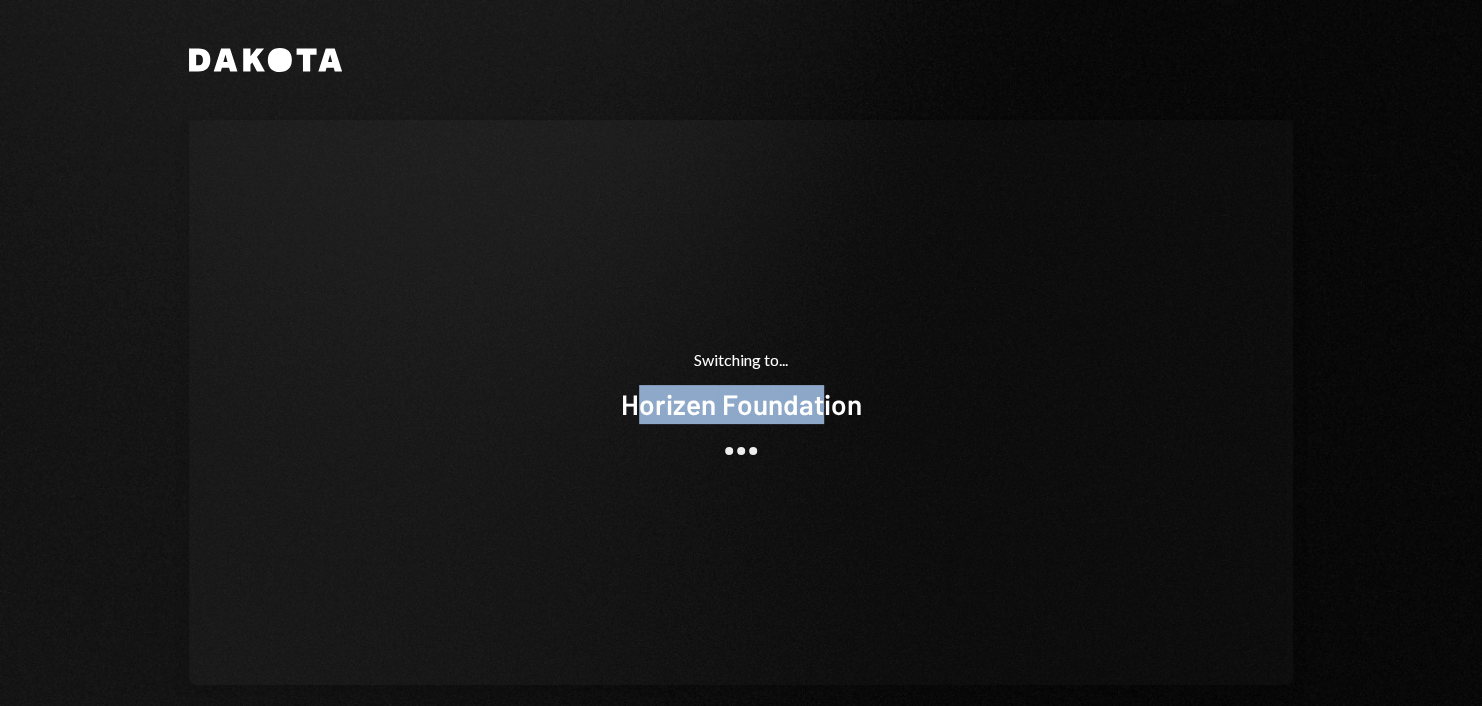 drag, startPoint x: 637, startPoint y: 408, endPoint x: 869, endPoint y: 438, distance: 233.93161 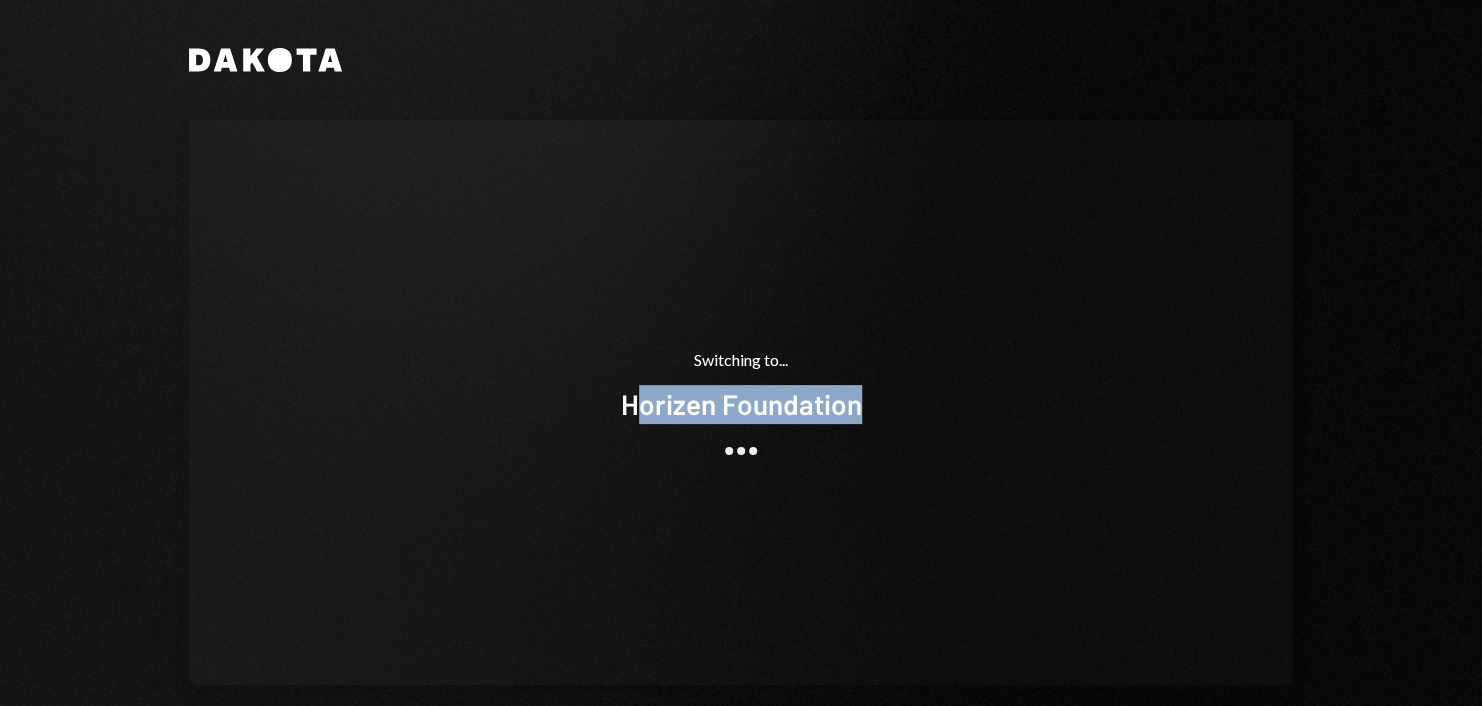 drag, startPoint x: 869, startPoint y: 438, endPoint x: 779, endPoint y: 507, distance: 113.40635 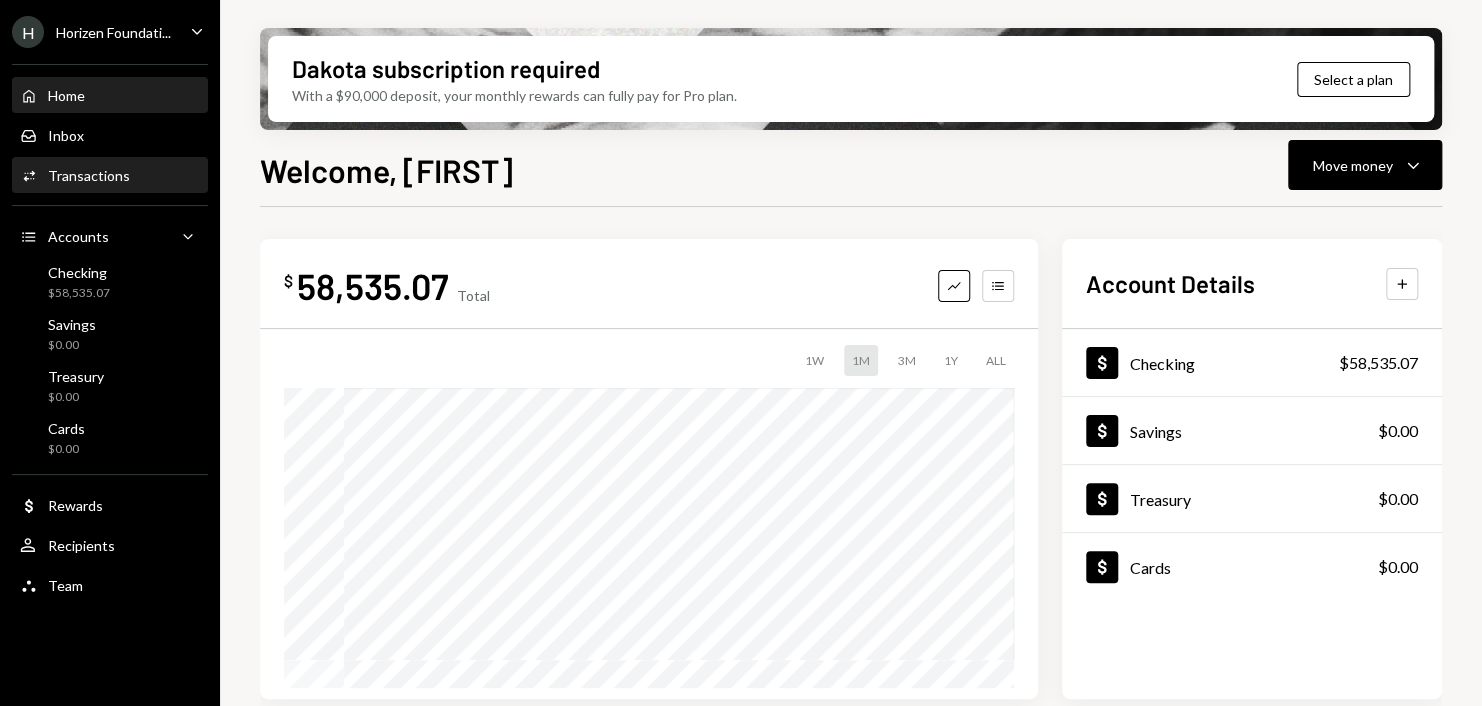 click on "Activities Transactions" at bounding box center (110, 176) 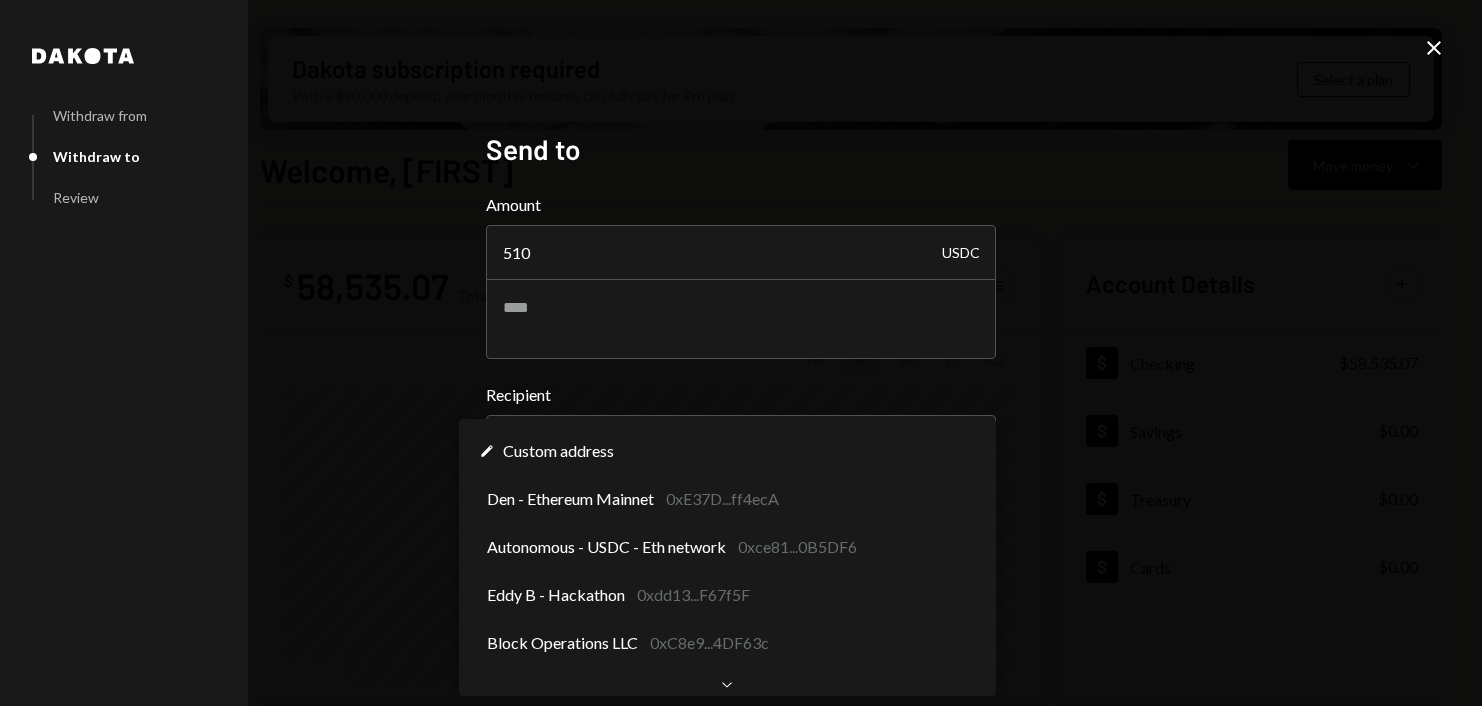 scroll, scrollTop: 0, scrollLeft: 0, axis: both 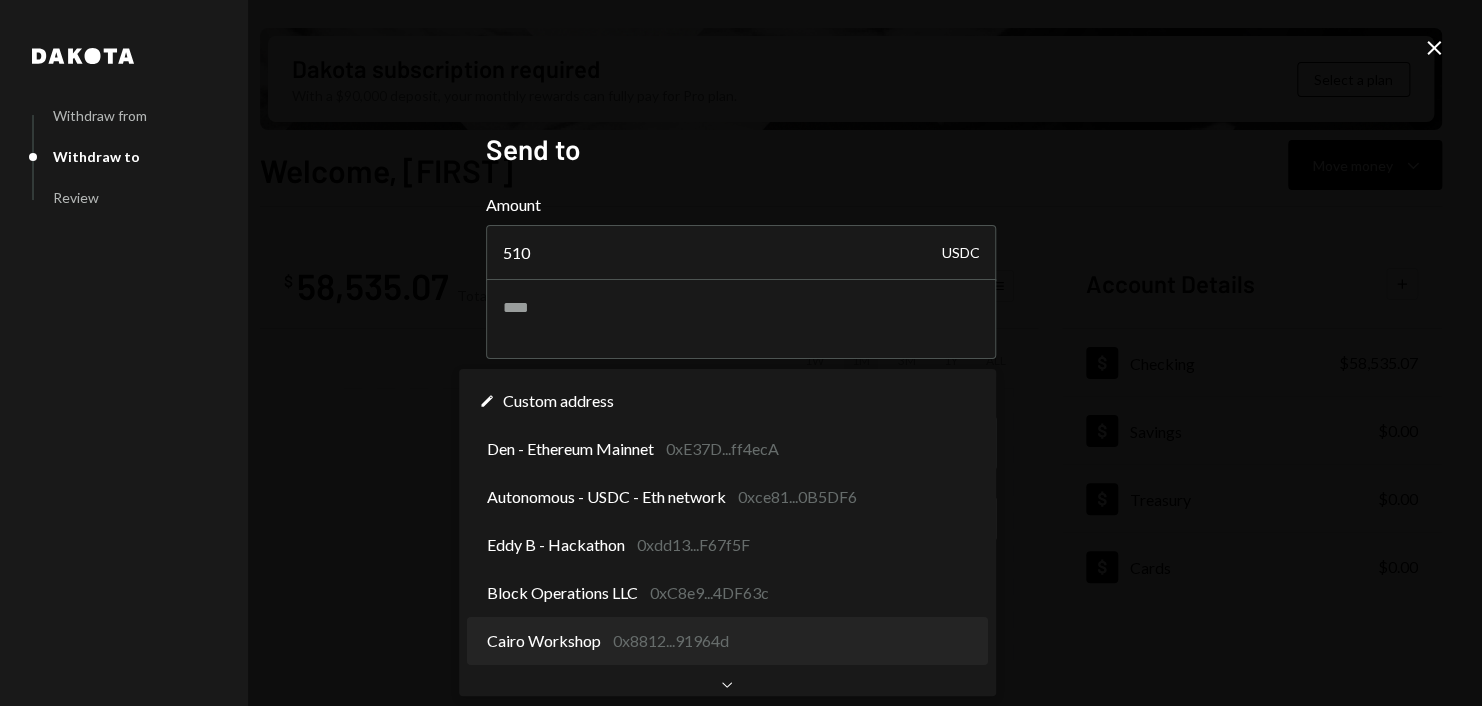select on "**********" 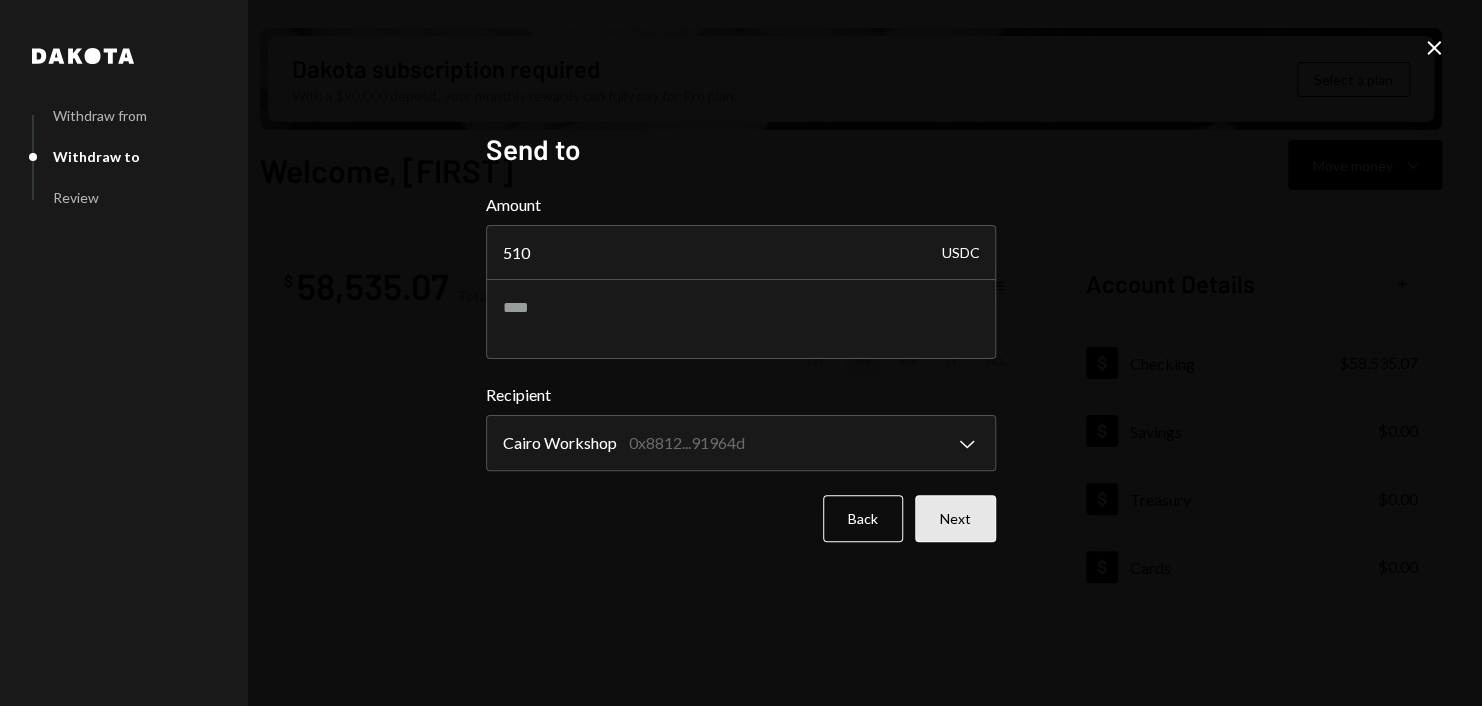 click on "Next" at bounding box center [955, 518] 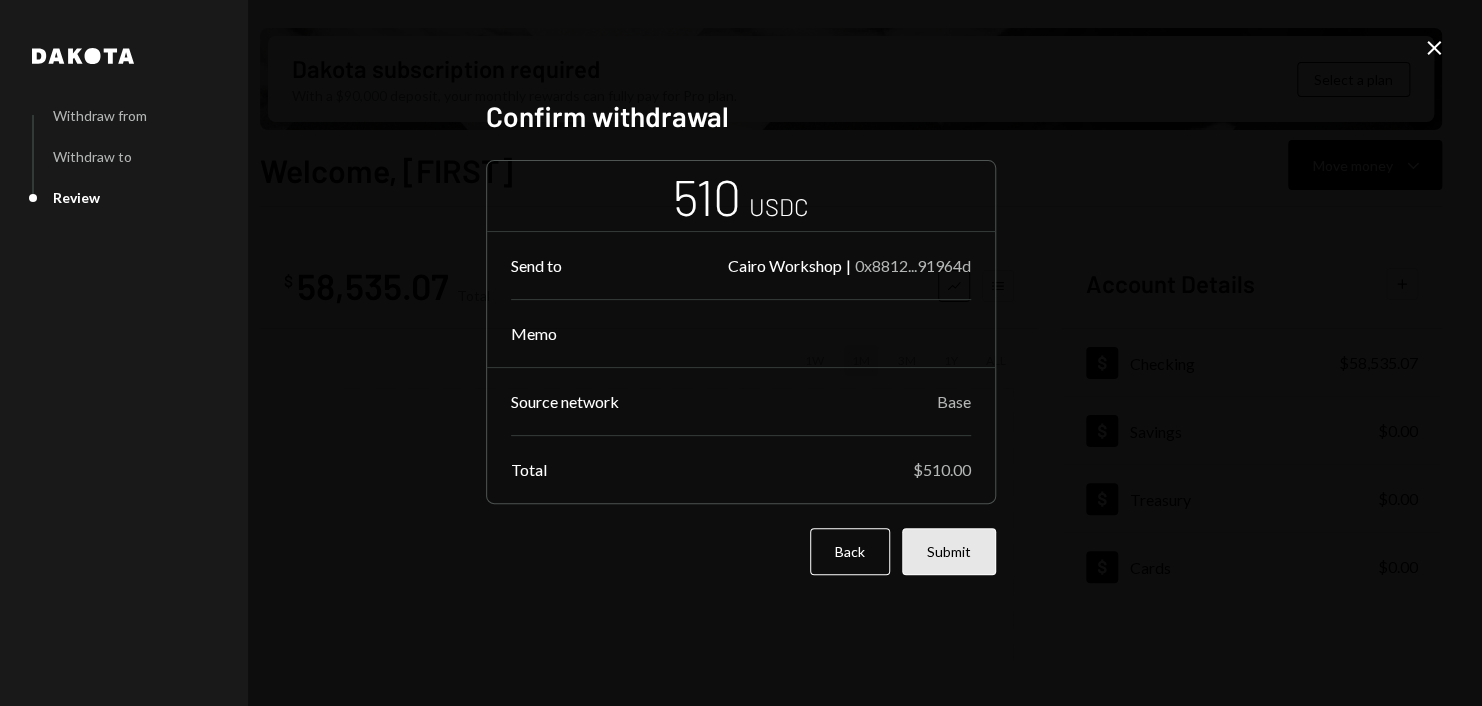 click on "Submit" at bounding box center [949, 551] 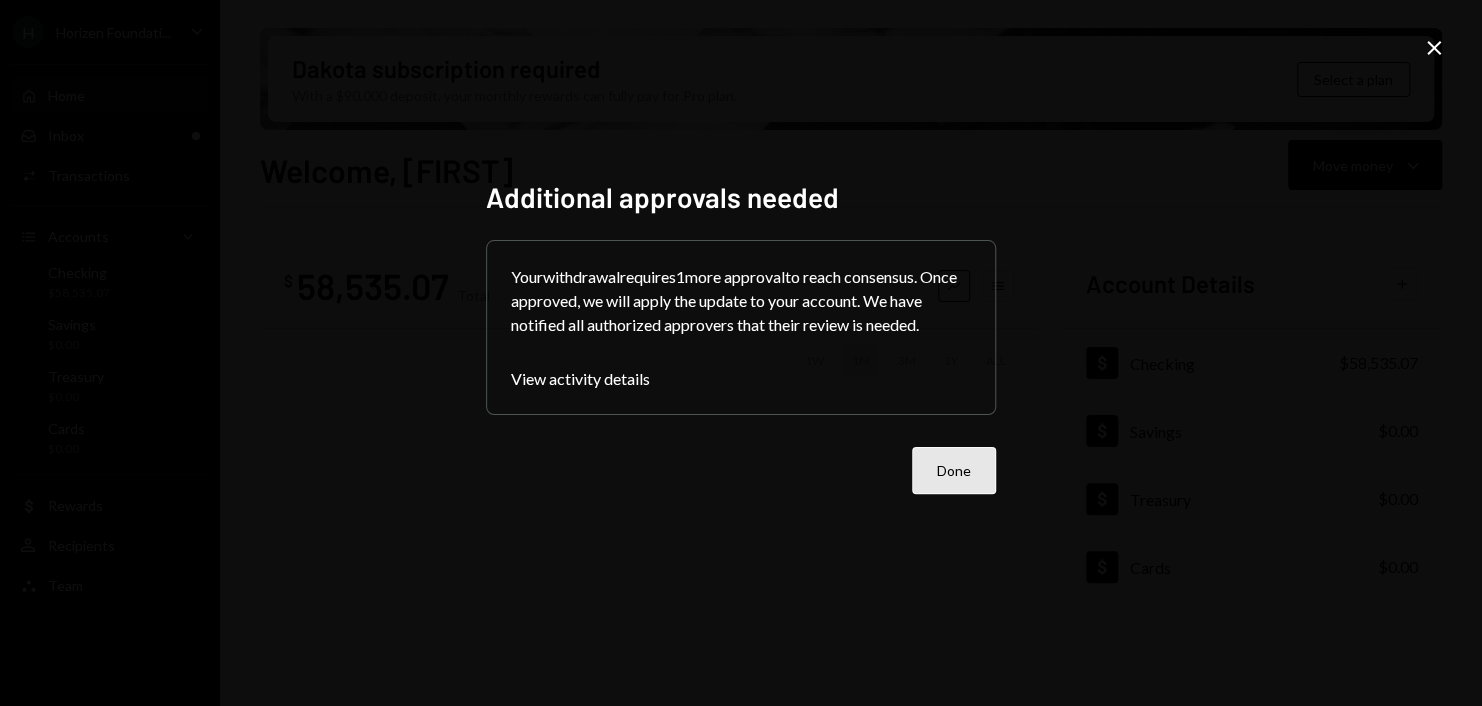 click on "Done" at bounding box center (954, 470) 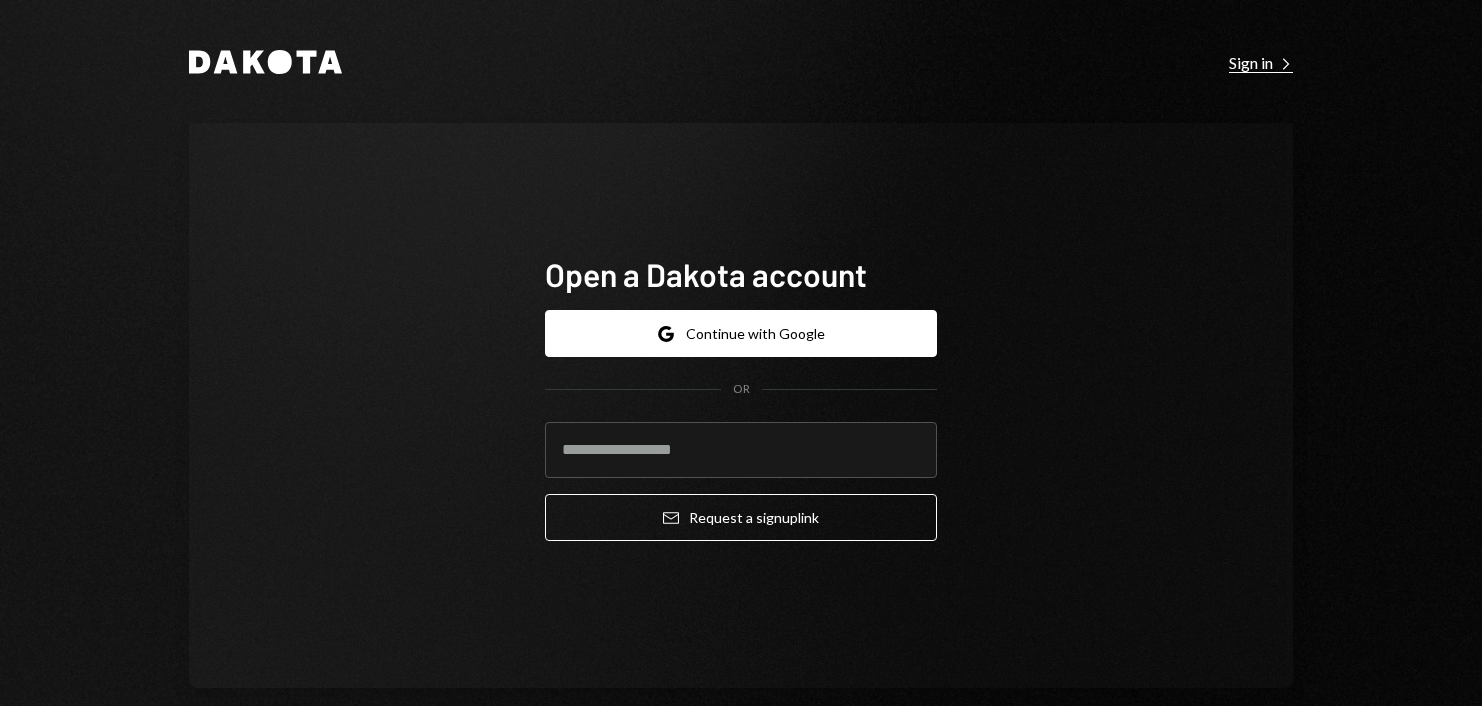 scroll, scrollTop: 0, scrollLeft: 0, axis: both 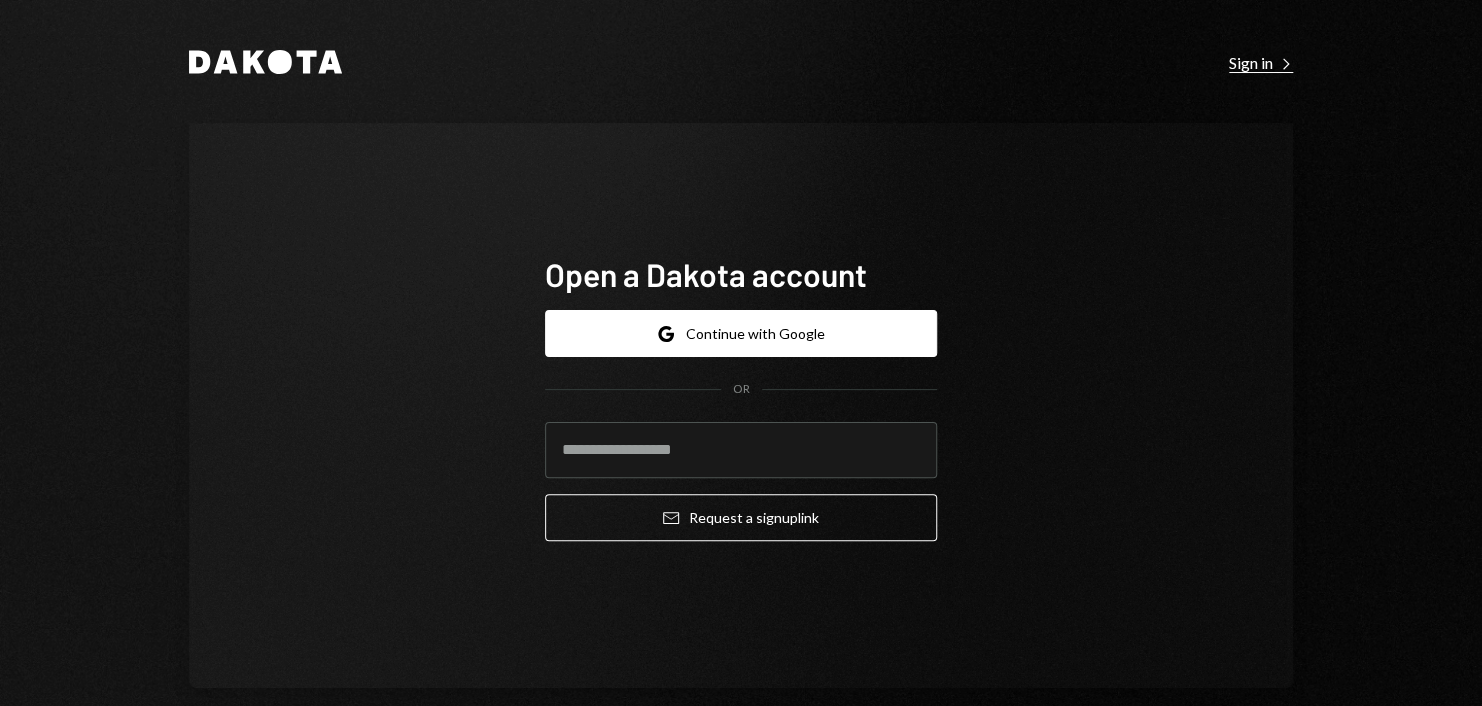 click on "Sign in Right Caret" at bounding box center (1261, 63) 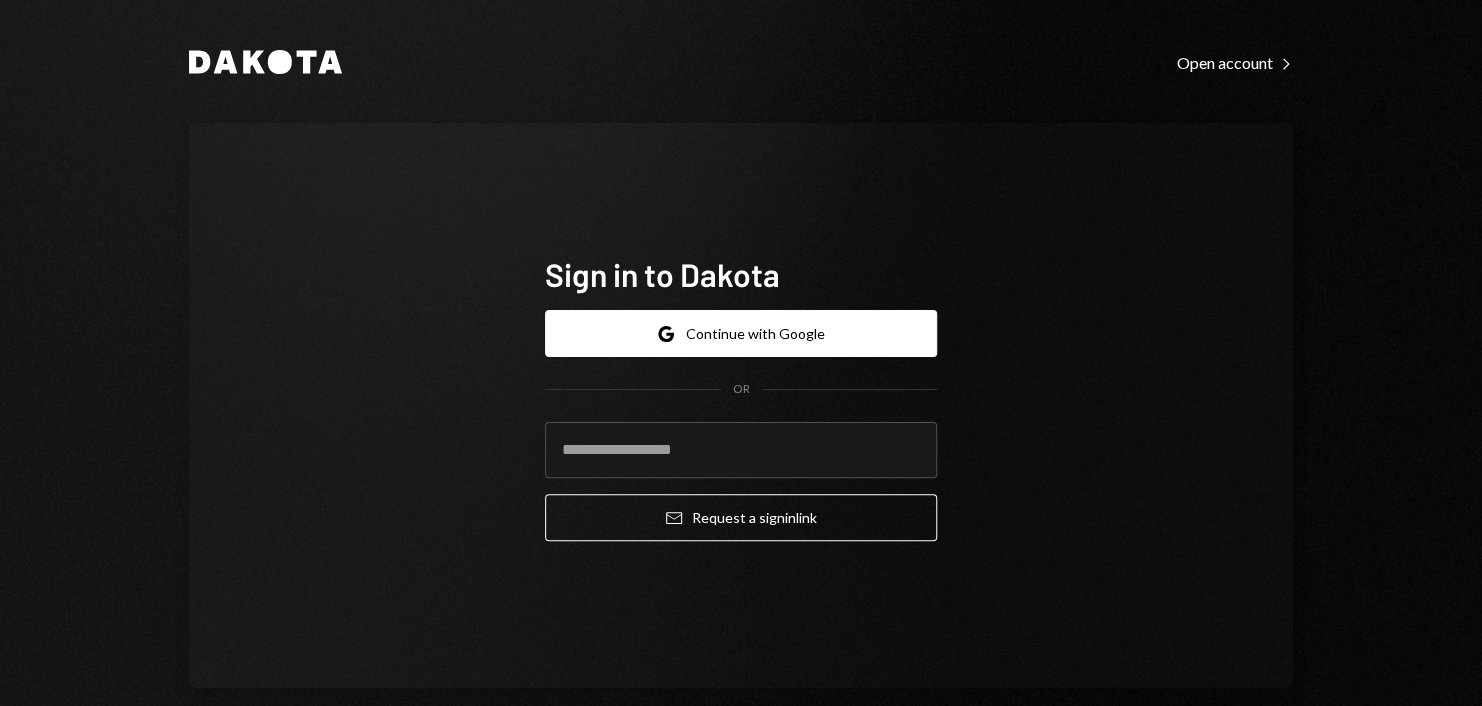 type on "**********" 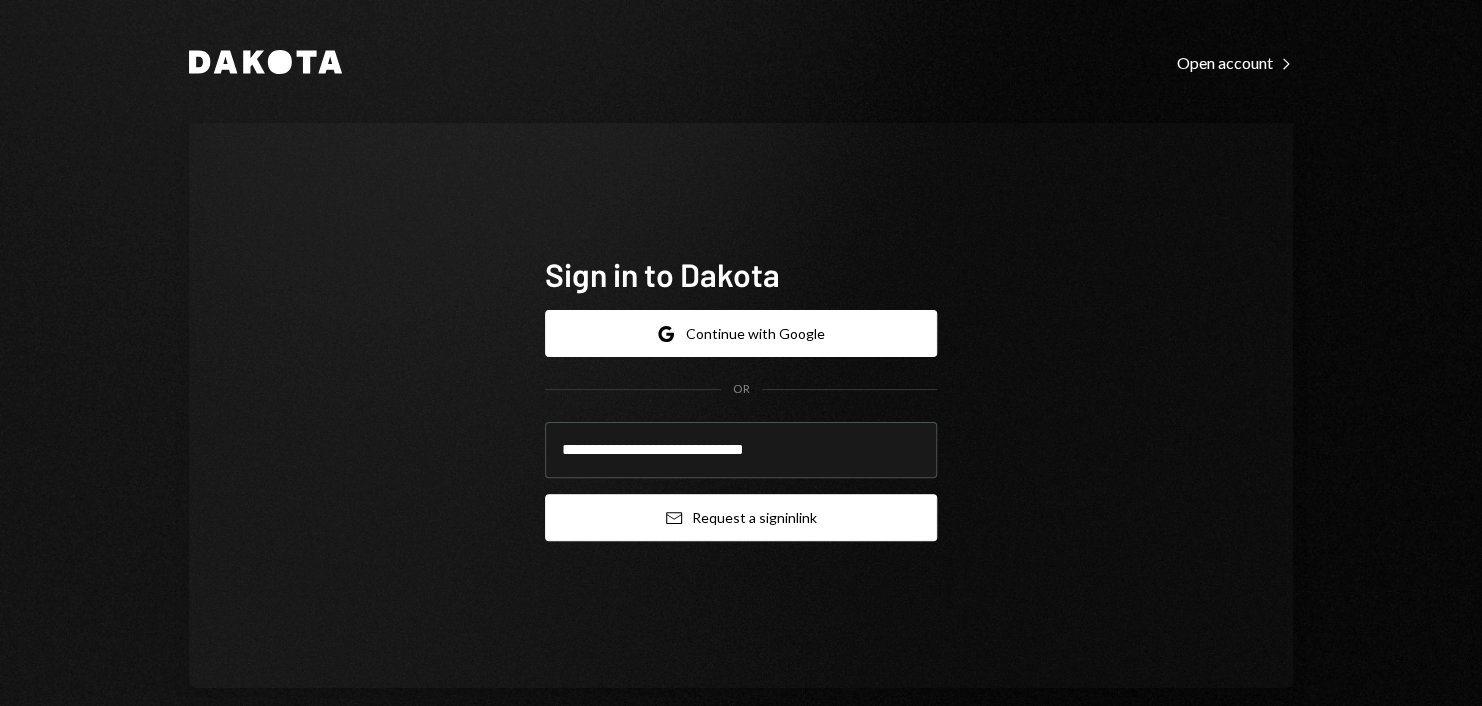 click on "Email Request a sign  in  link" at bounding box center [741, 517] 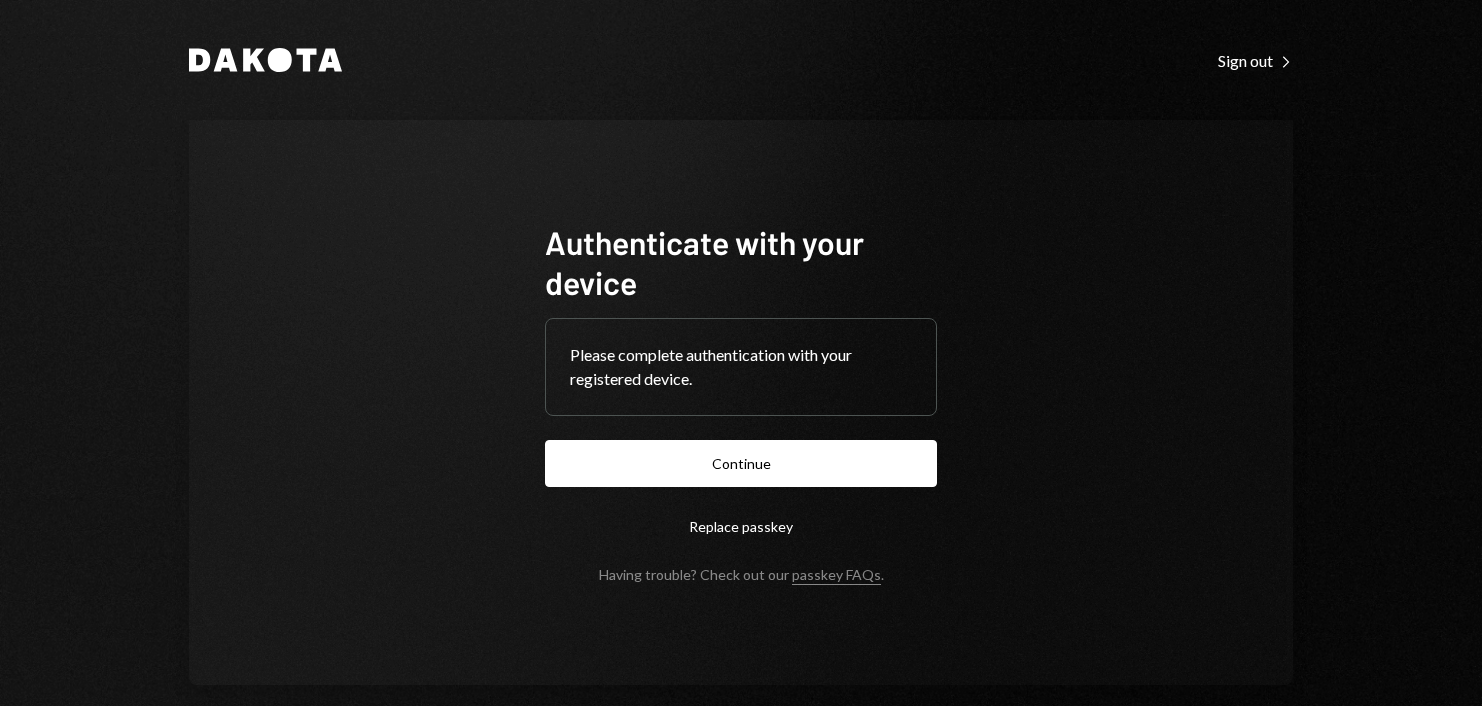 scroll, scrollTop: 0, scrollLeft: 0, axis: both 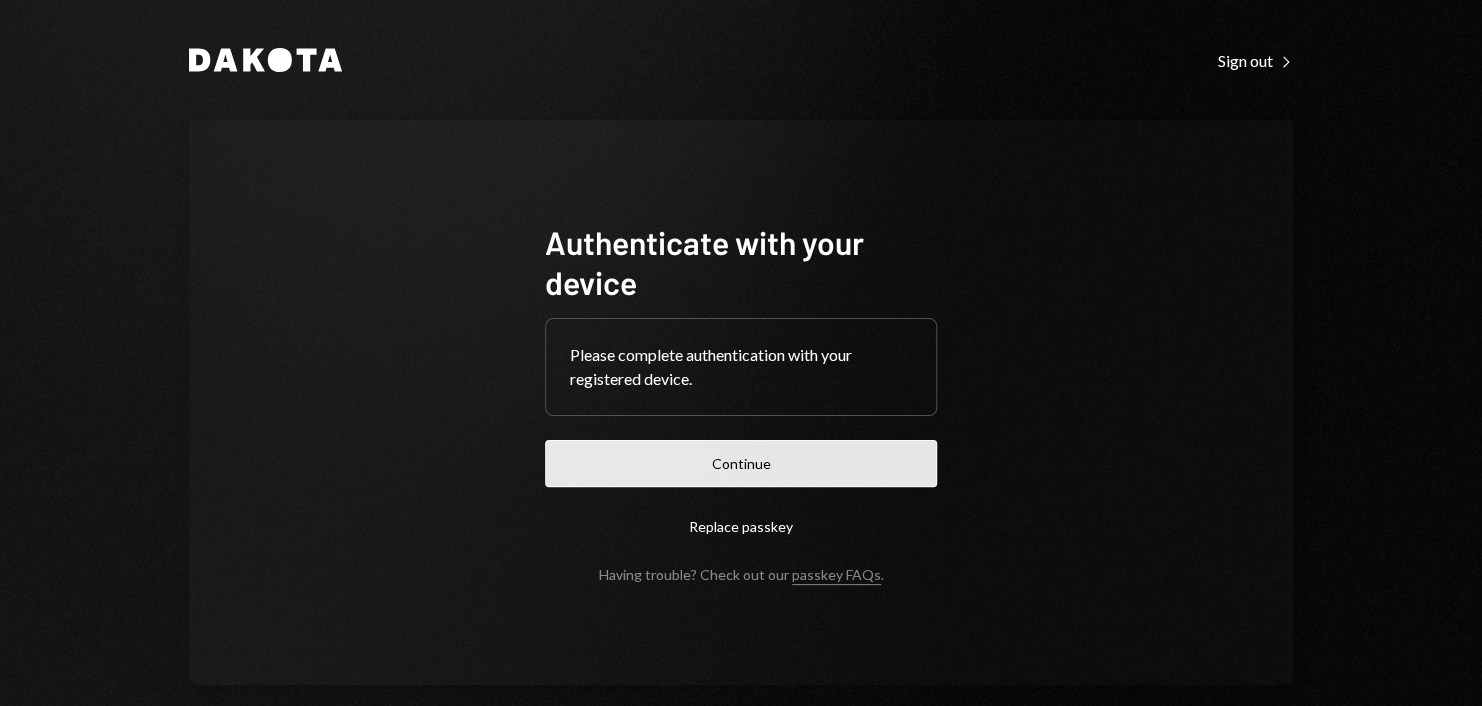 click on "Continue" at bounding box center (741, 463) 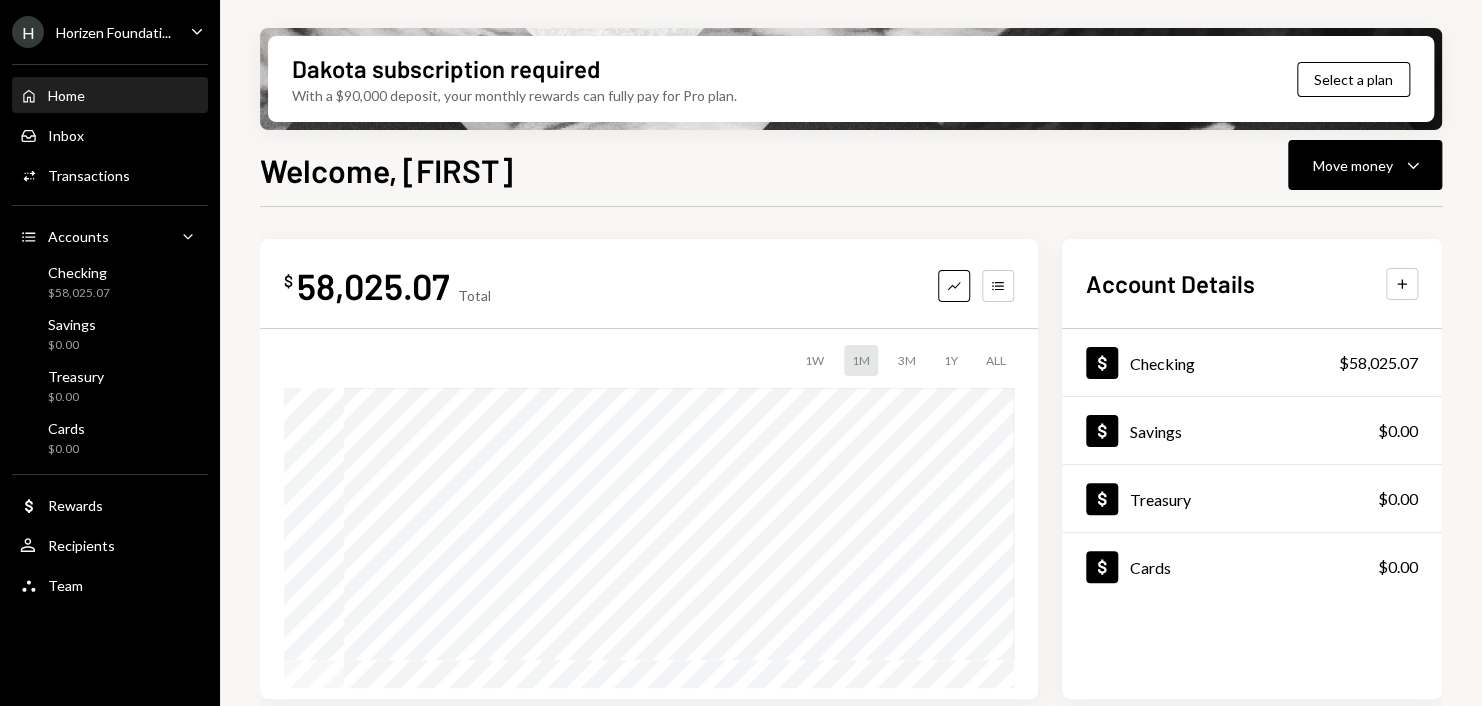 click on "H Horizen Foundati..." at bounding box center [91, 32] 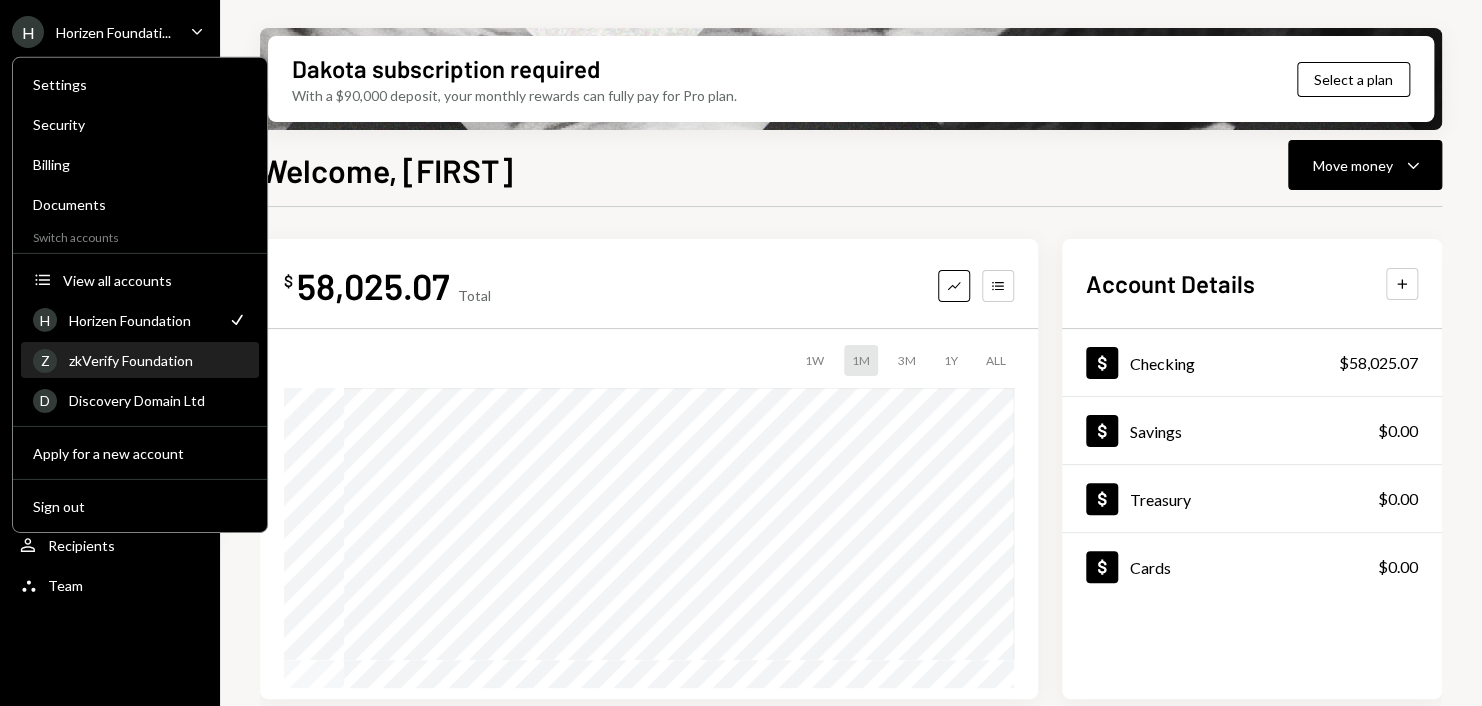 click on "zkVerify Foundation" at bounding box center (158, 360) 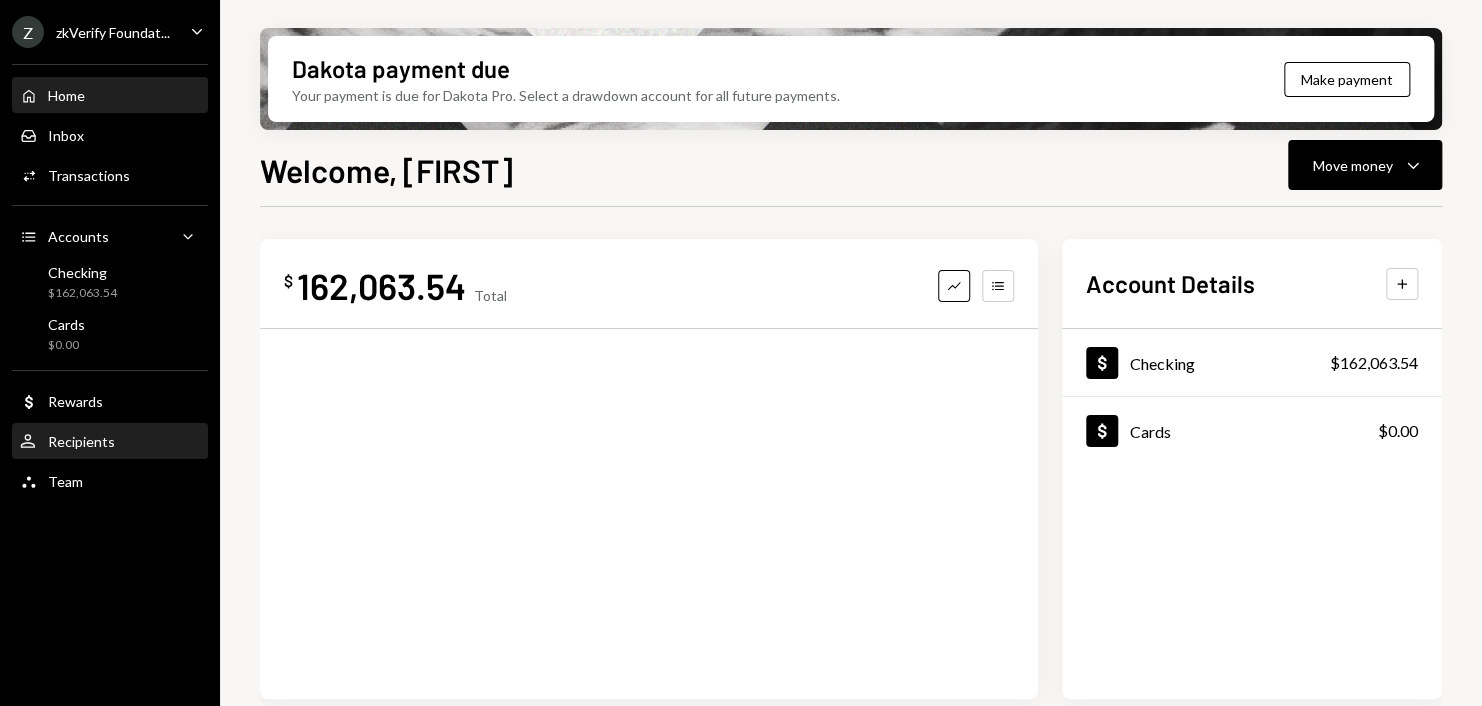 click on "Recipients" at bounding box center [81, 441] 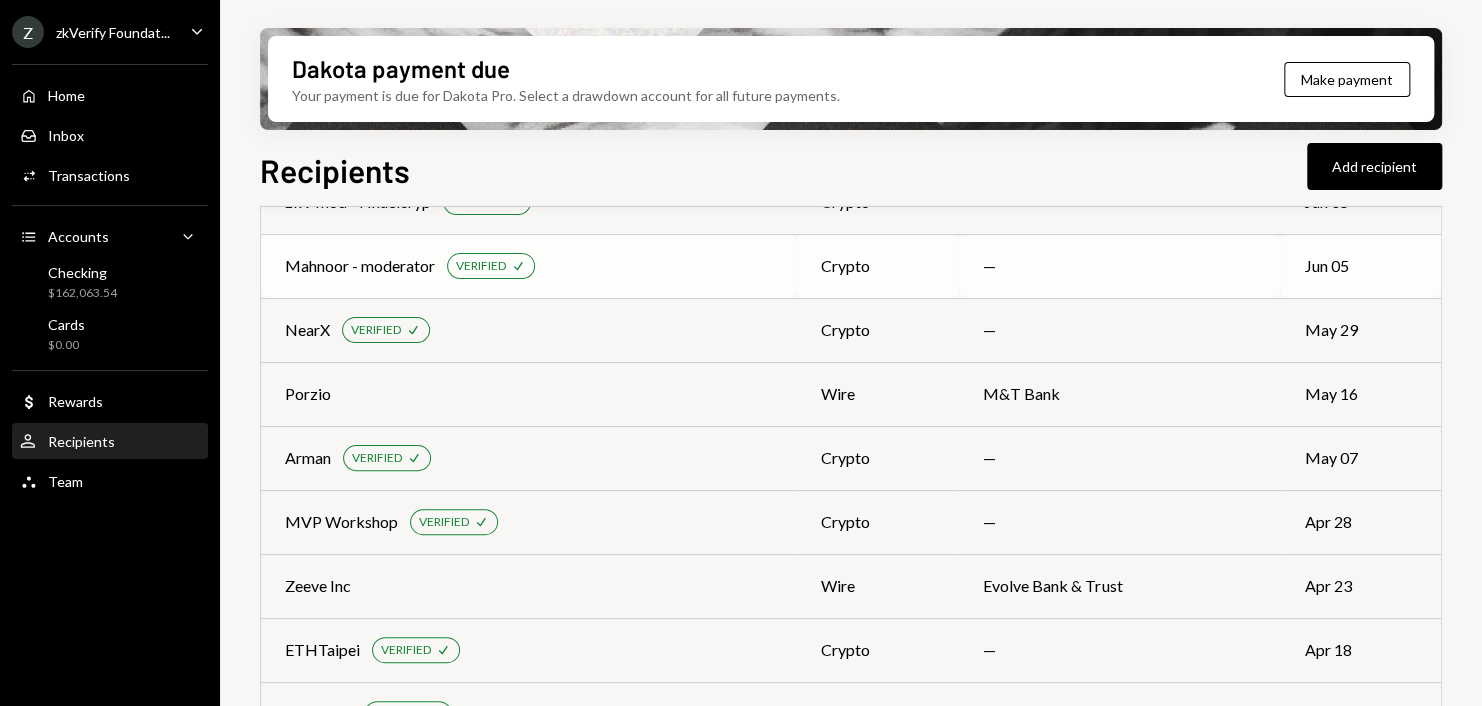 scroll, scrollTop: 800, scrollLeft: 0, axis: vertical 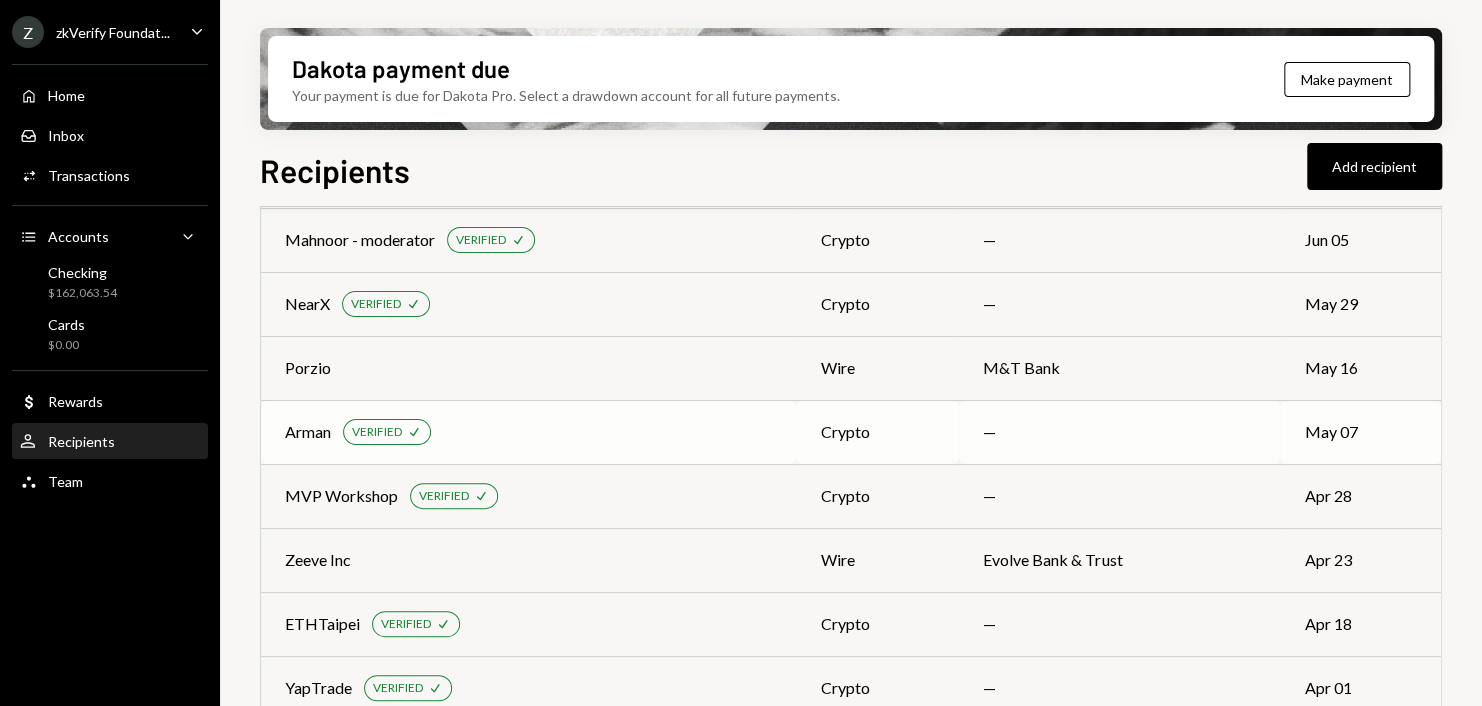 click on "[NAME] VERIFIED Check" at bounding box center [528, 432] 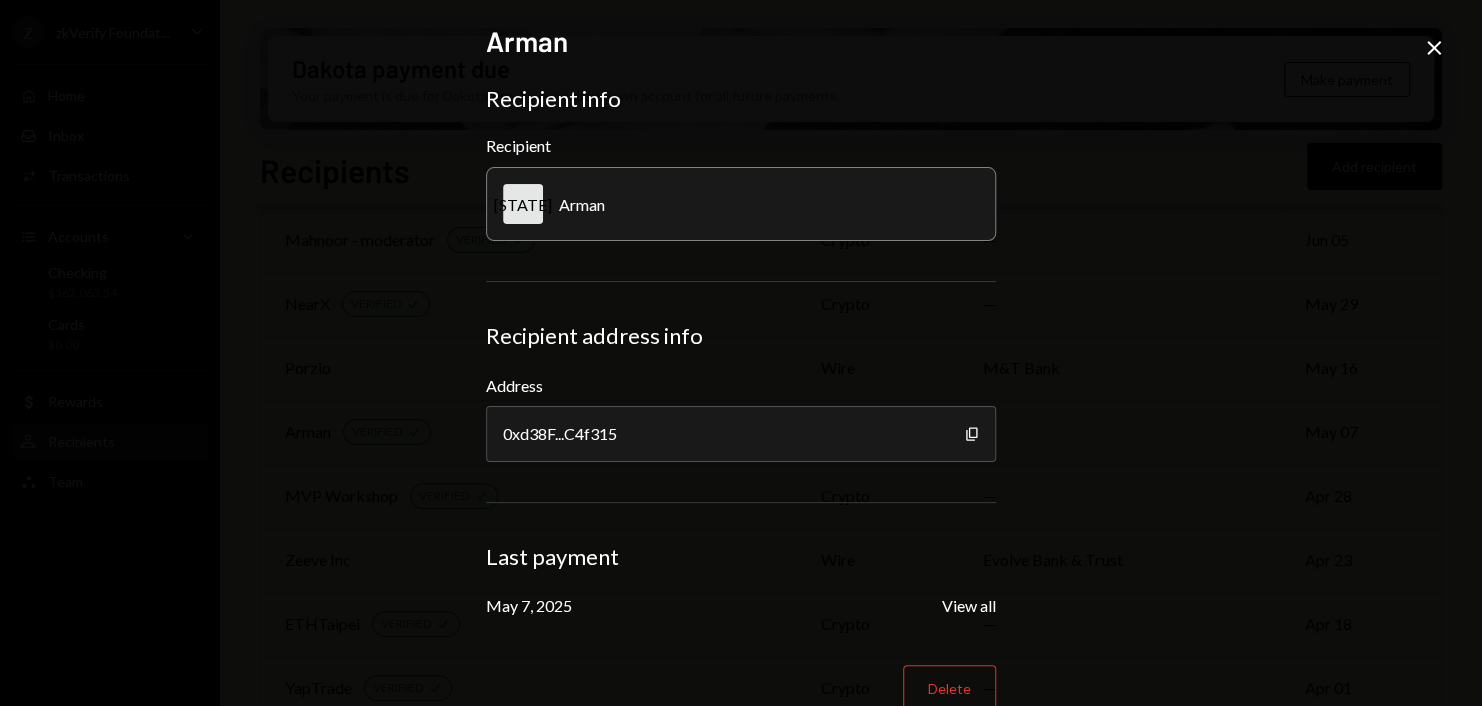 click on "Copy" at bounding box center (972, 434) 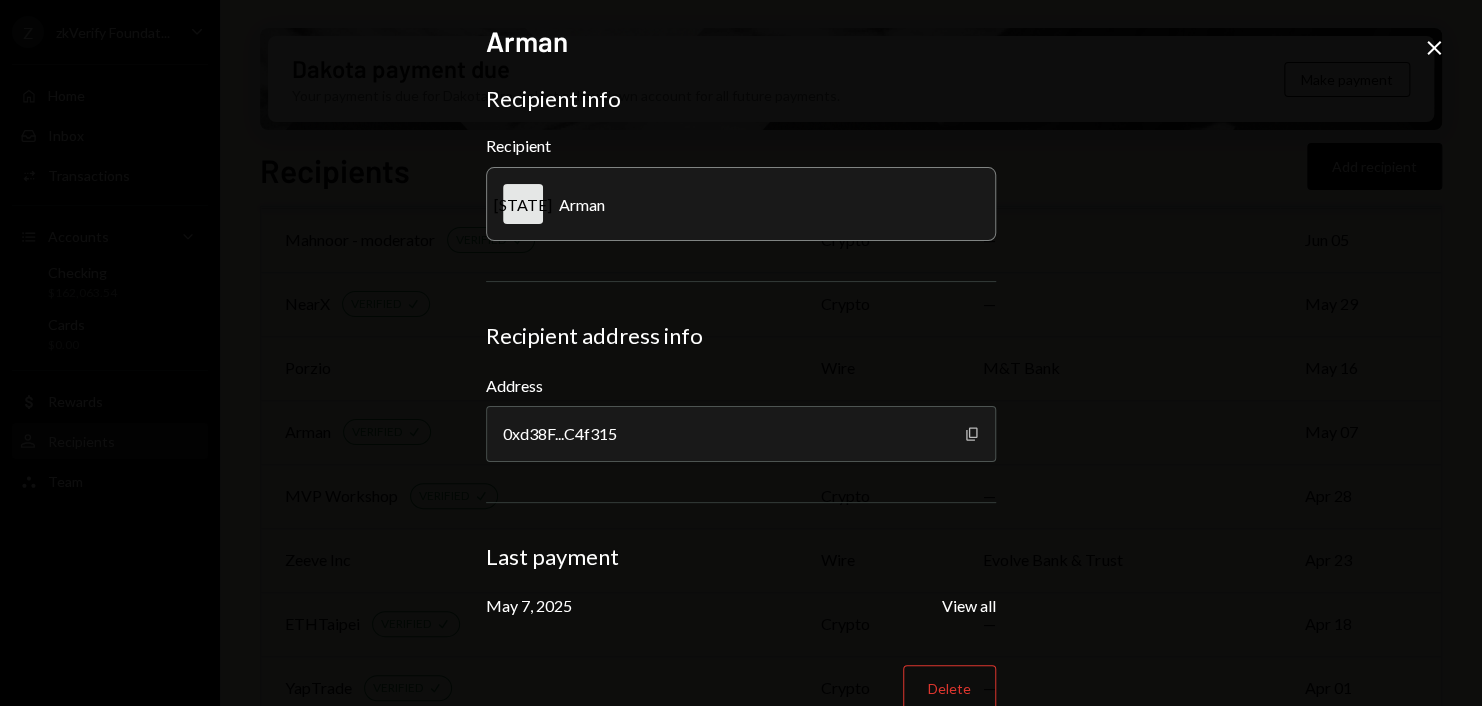 click on "Copy" 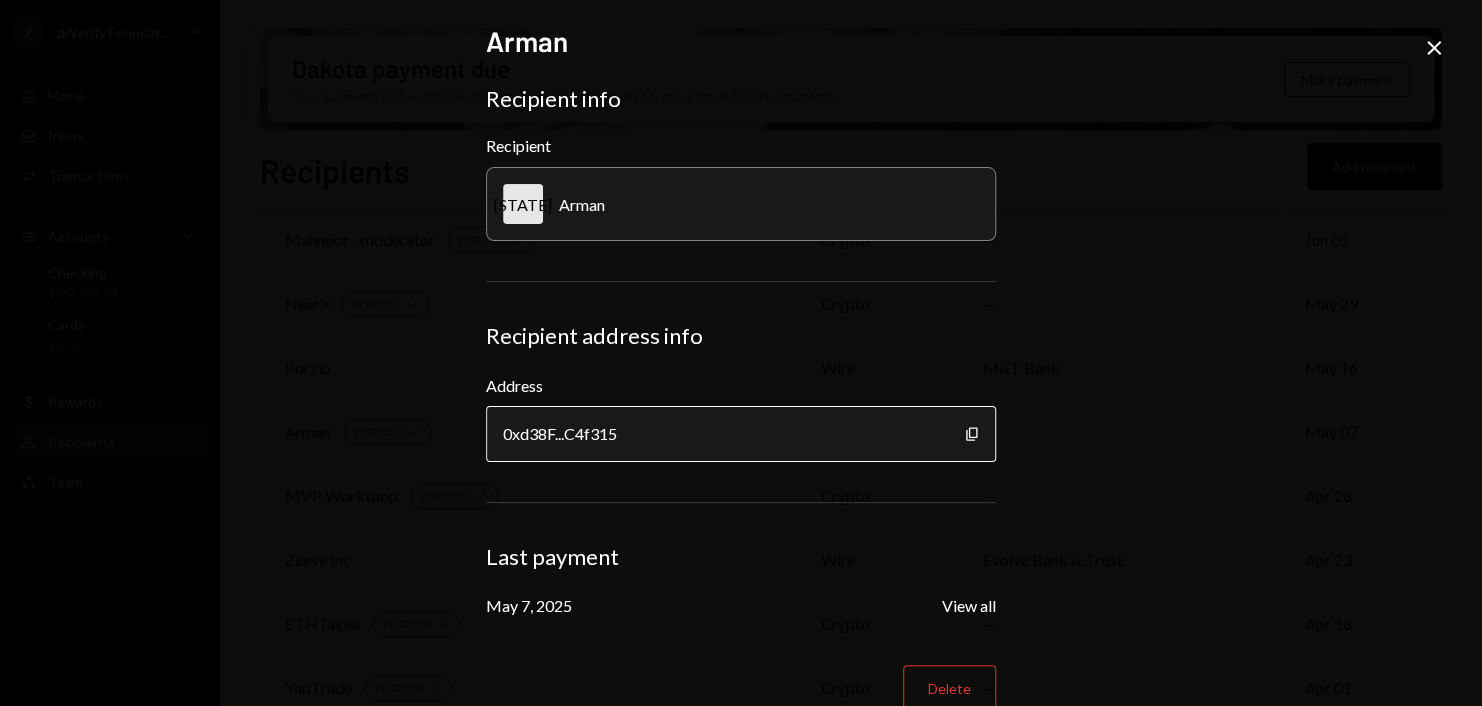 drag, startPoint x: 958, startPoint y: 432, endPoint x: 930, endPoint y: 409, distance: 36.23534 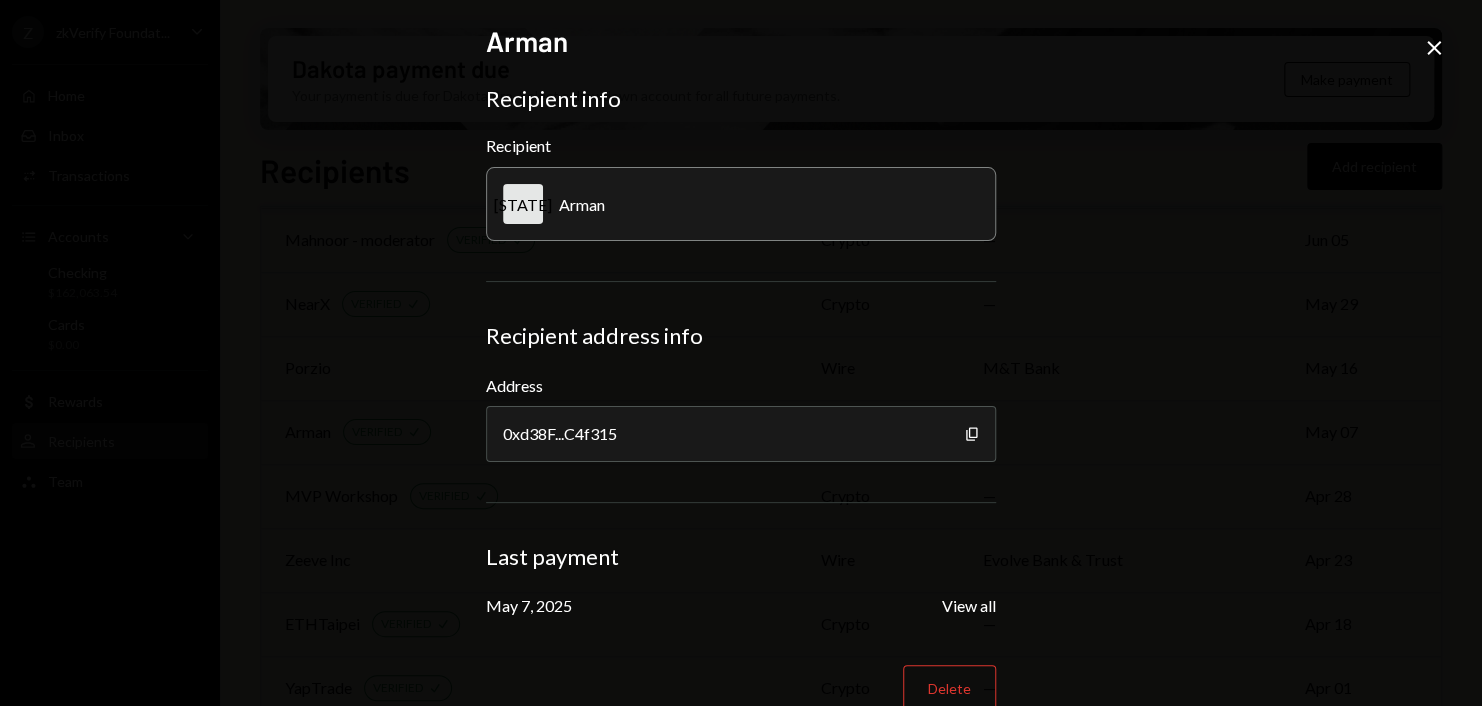 click on "[NAME] Recipient info Recipient [STATE] [NAME] Recipient address info Address [HASH] Copy Last payment [MONTH] [DAY], [YEAR] View all Delete Close" at bounding box center [741, 353] 